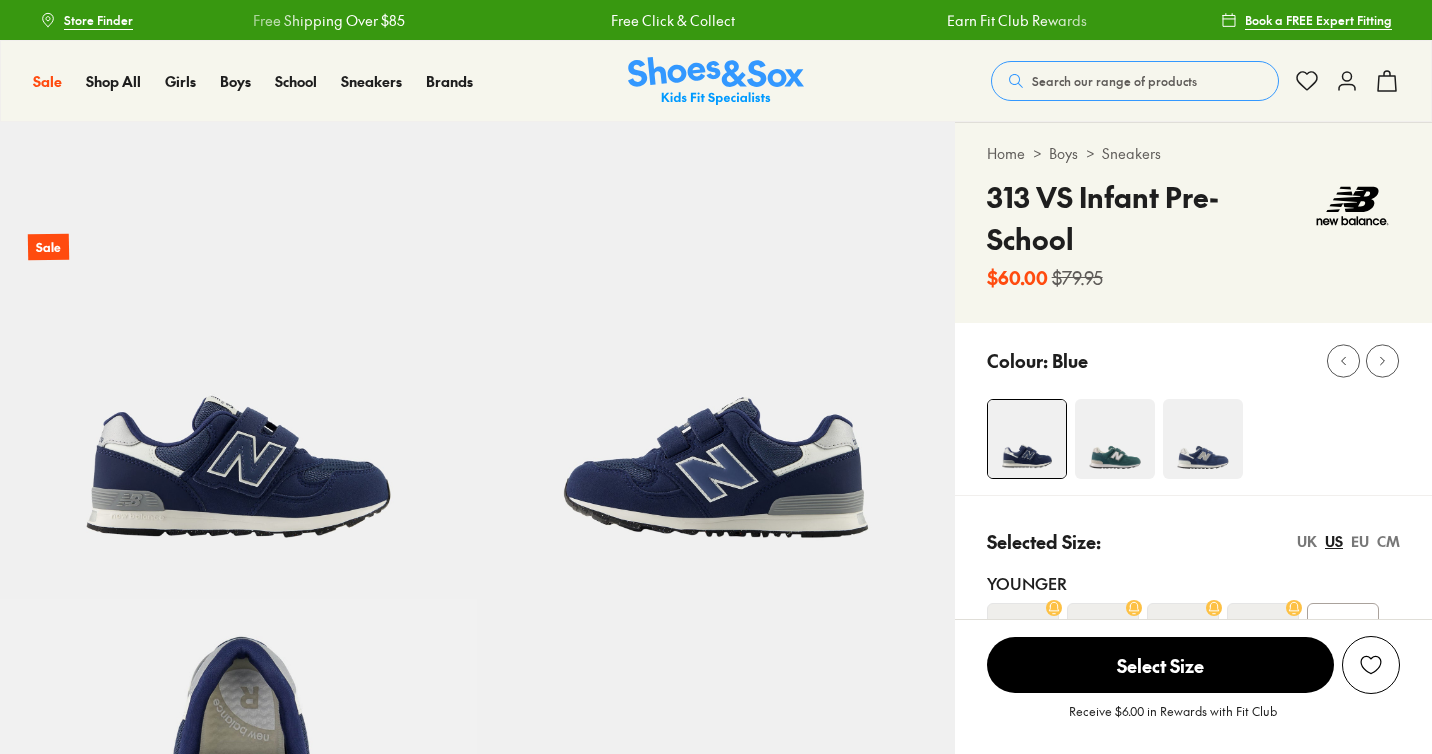 scroll, scrollTop: 0, scrollLeft: 0, axis: both 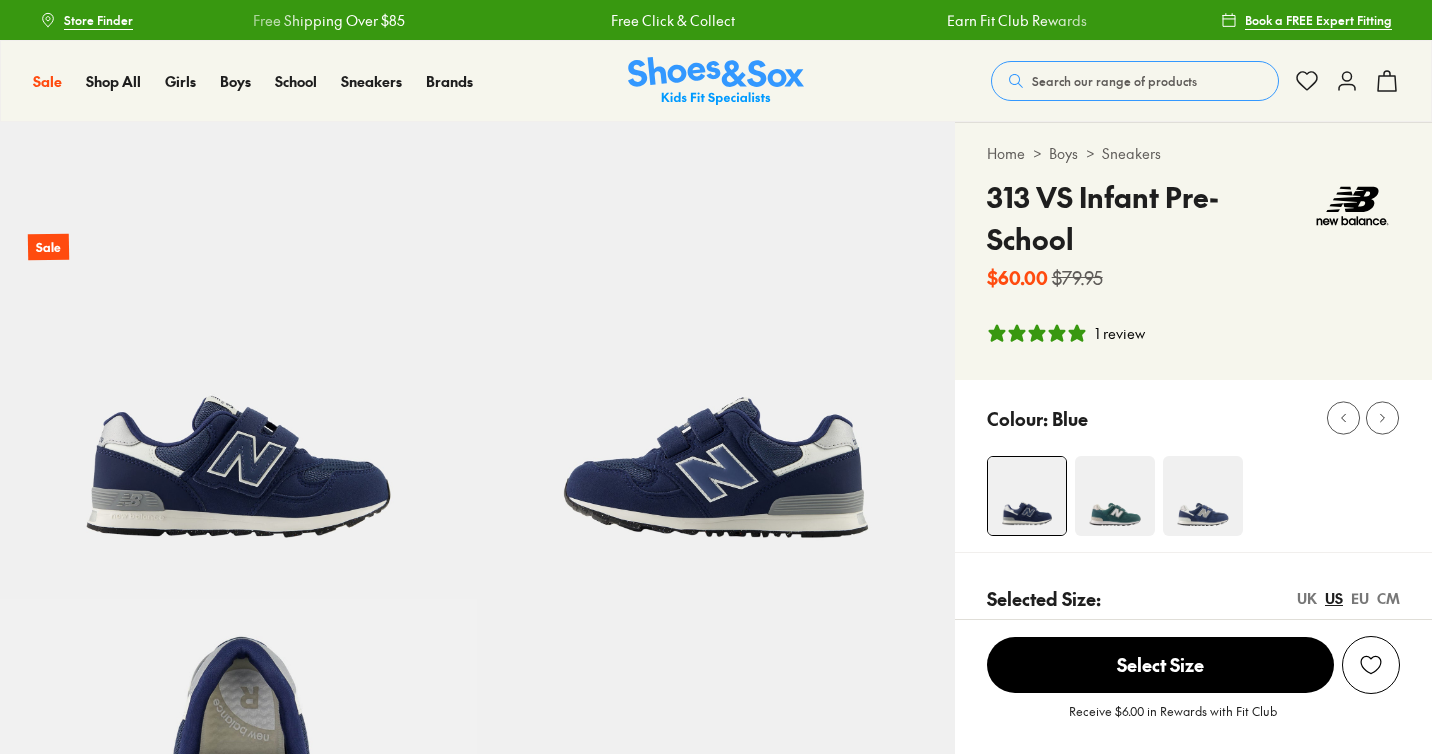 select on "*" 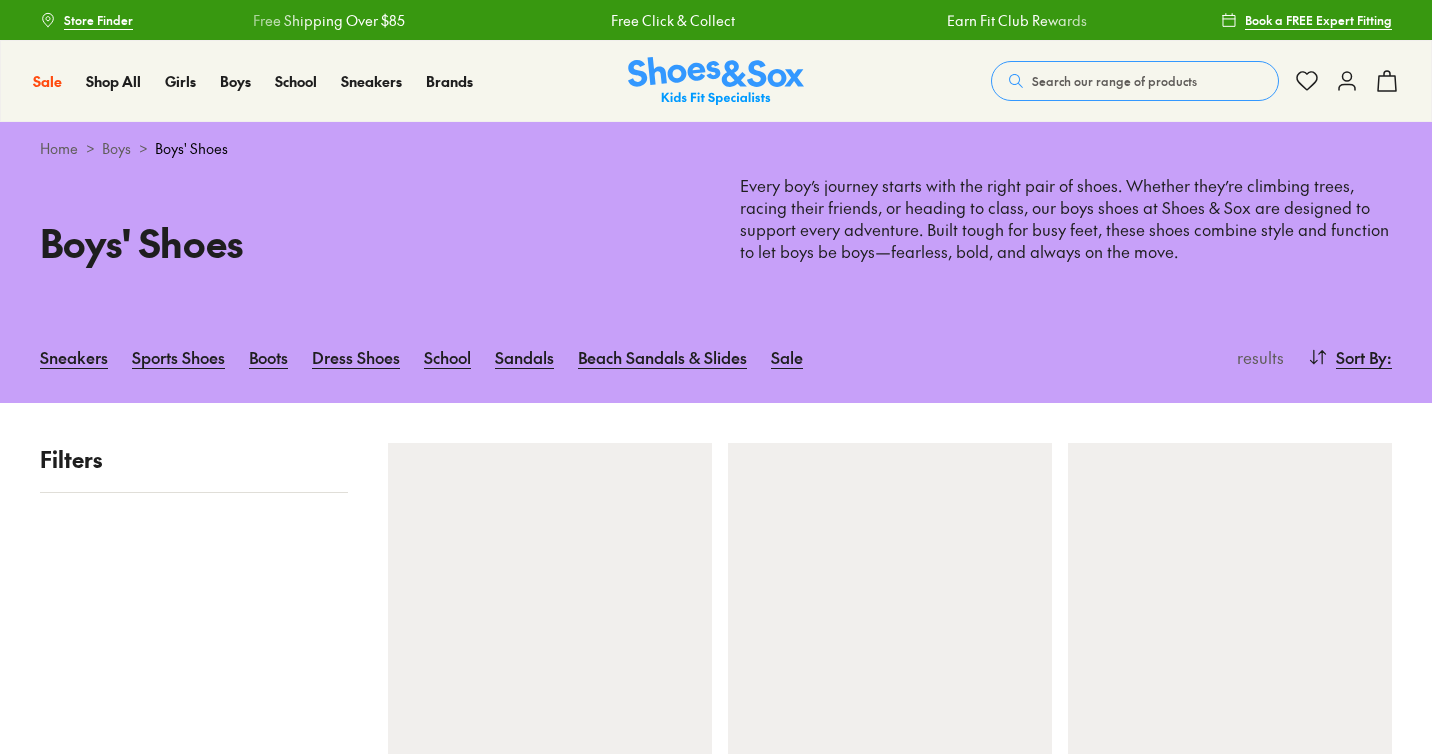 scroll, scrollTop: 0, scrollLeft: 0, axis: both 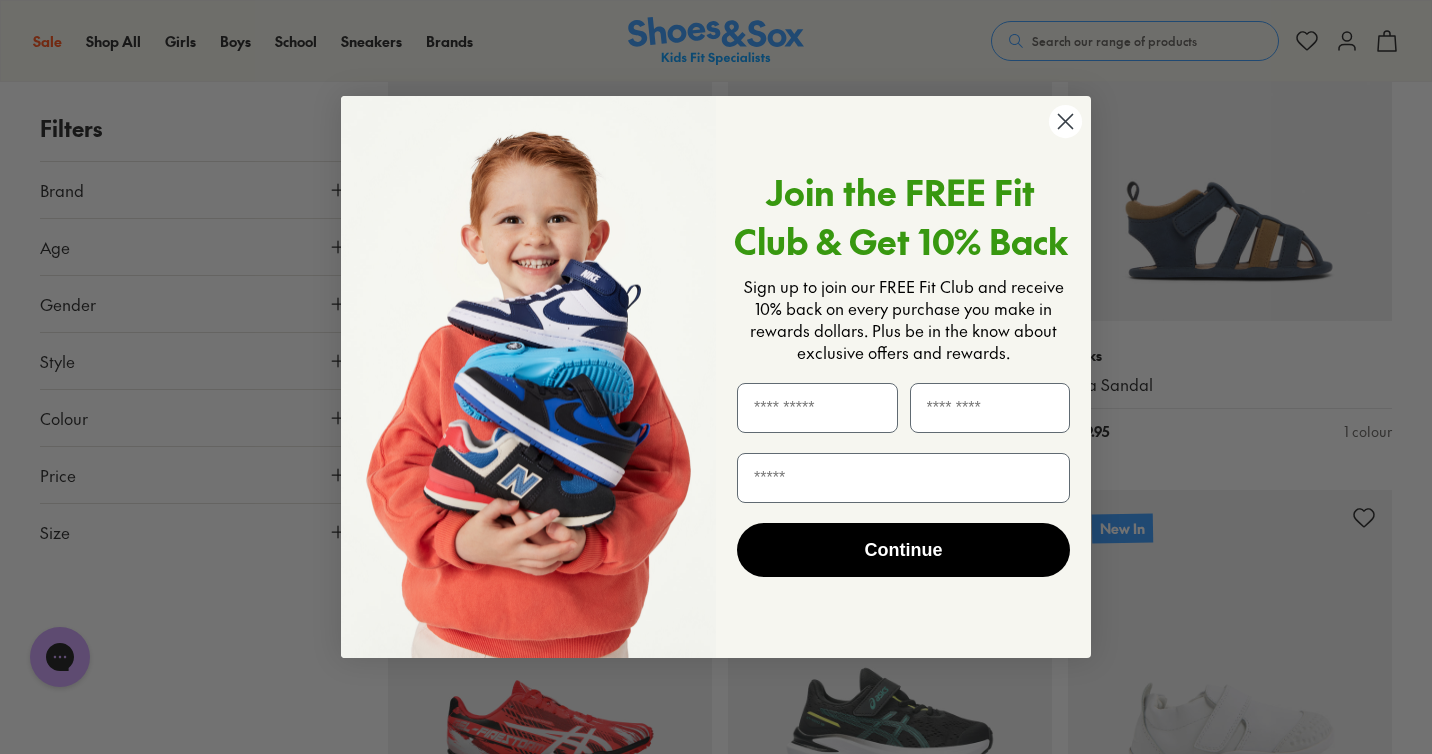 click on "Close dialog" 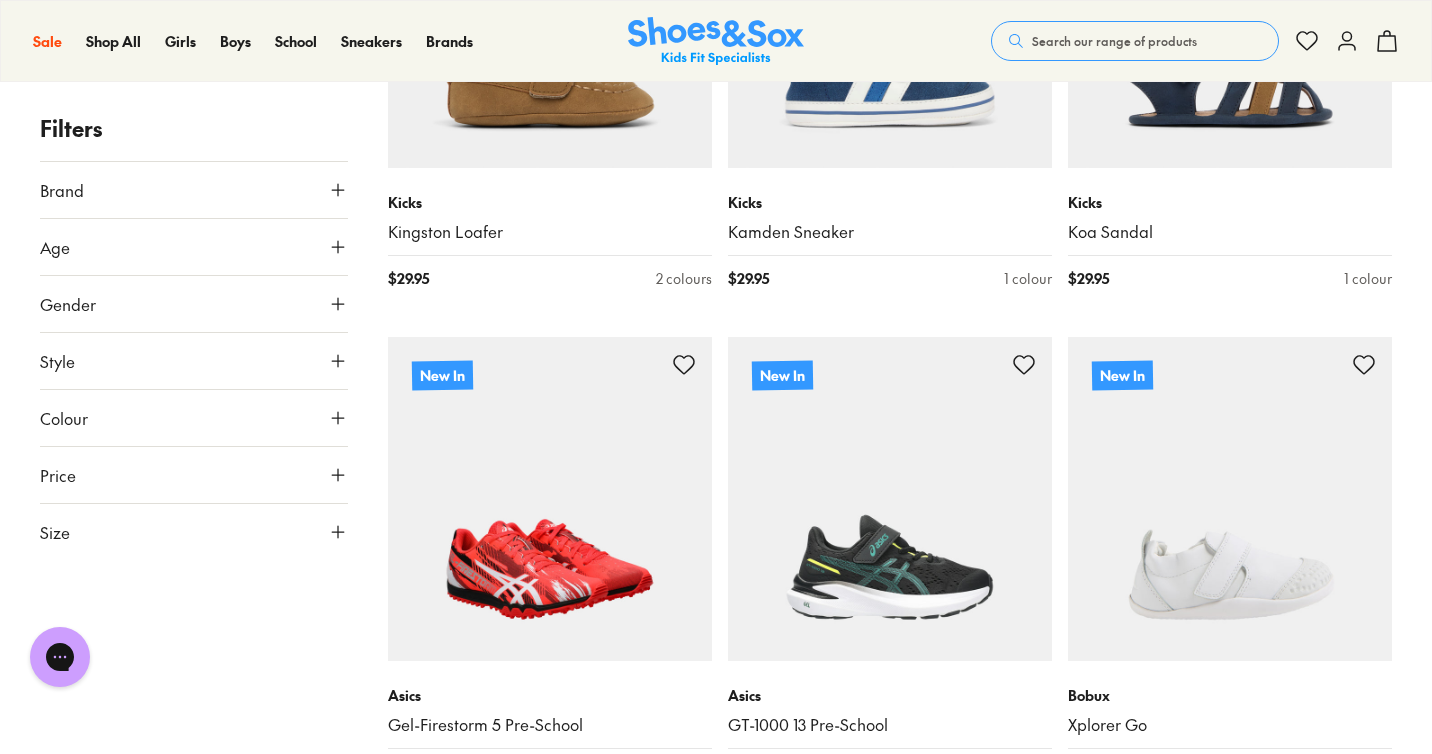 scroll, scrollTop: 2123, scrollLeft: 0, axis: vertical 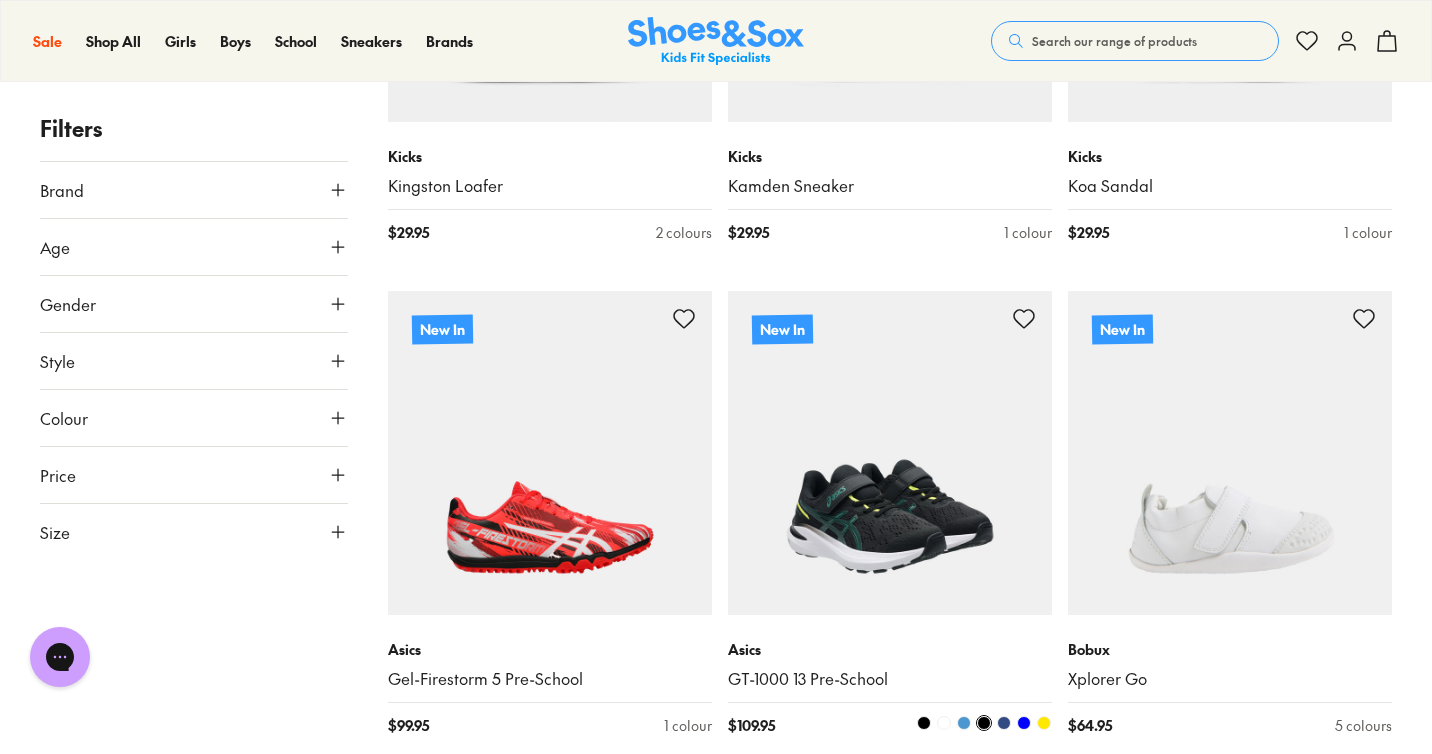 click at bounding box center (890, 453) 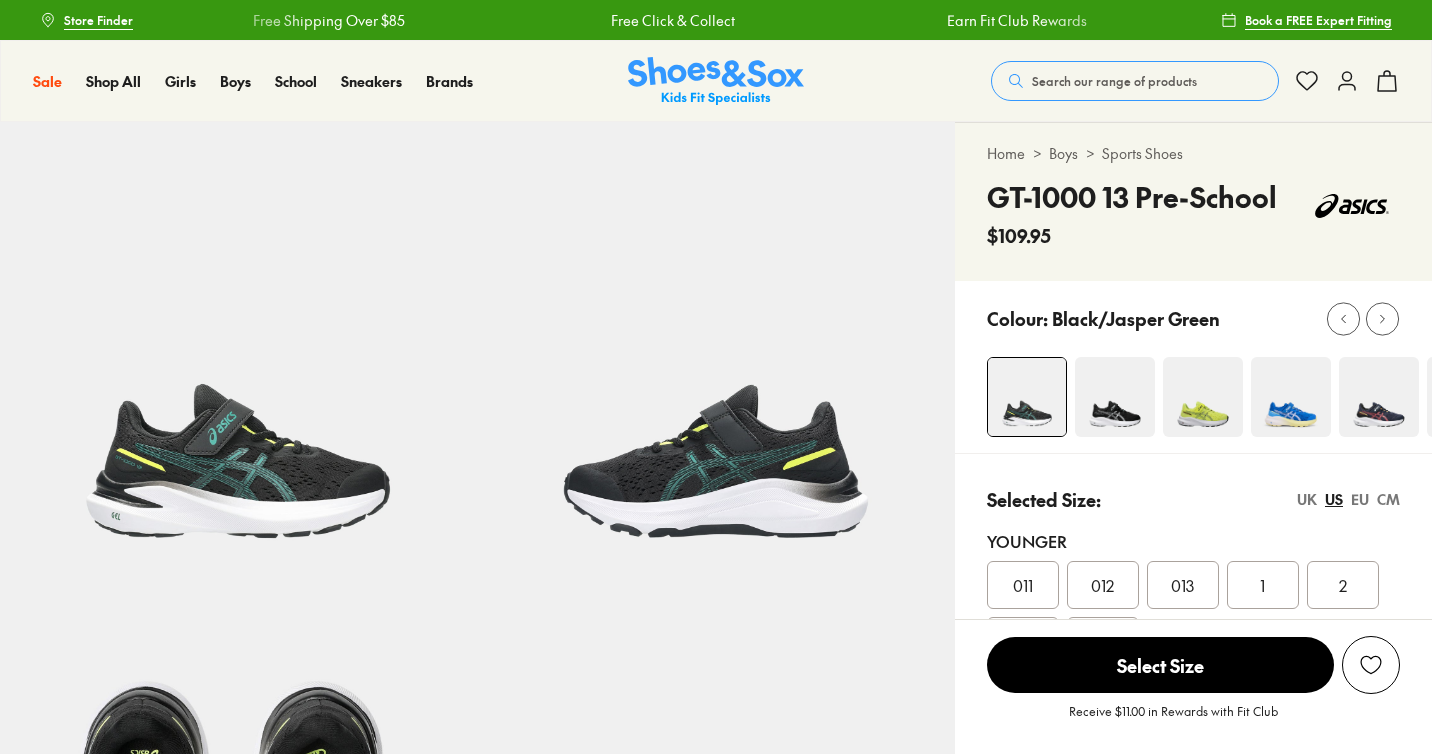 scroll, scrollTop: 0, scrollLeft: 0, axis: both 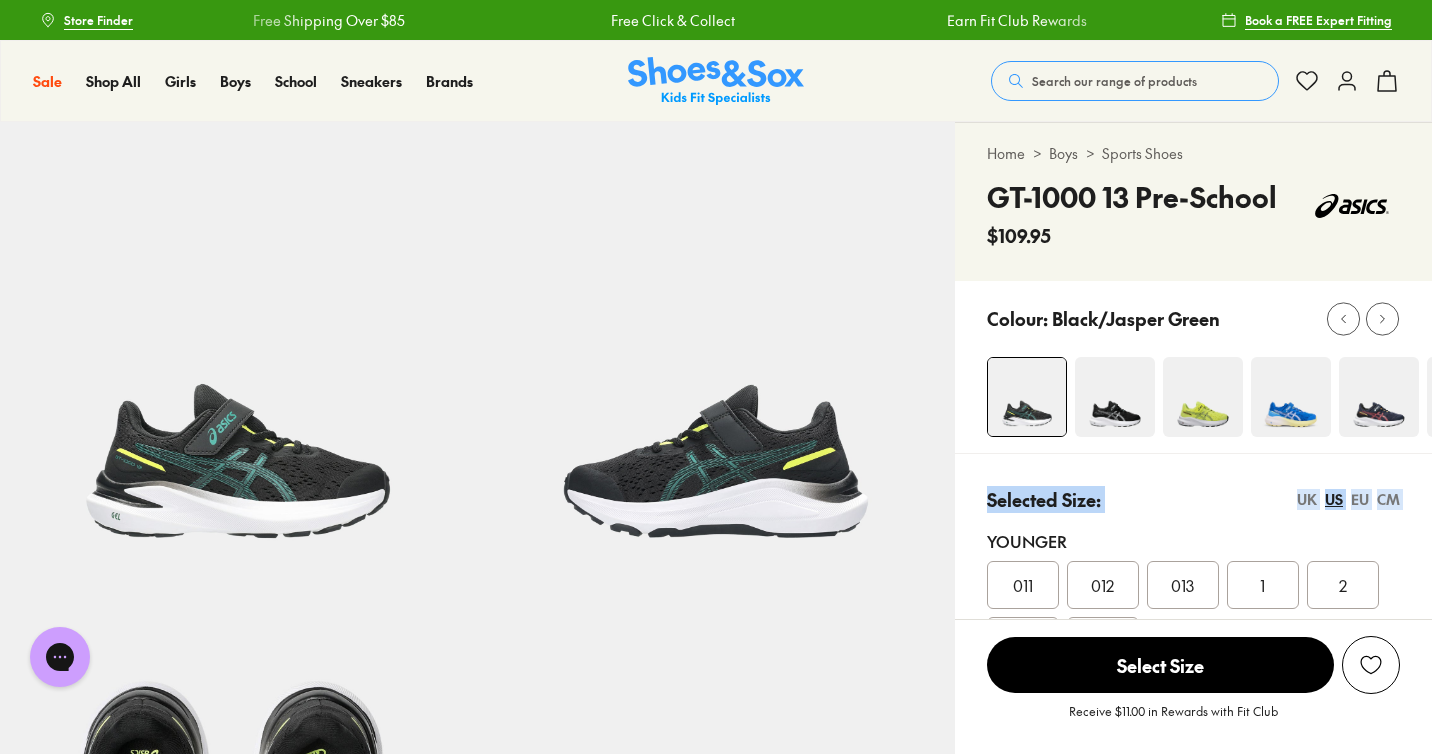 drag, startPoint x: 0, startPoint y: 0, endPoint x: 957, endPoint y: 506, distance: 1082.5364 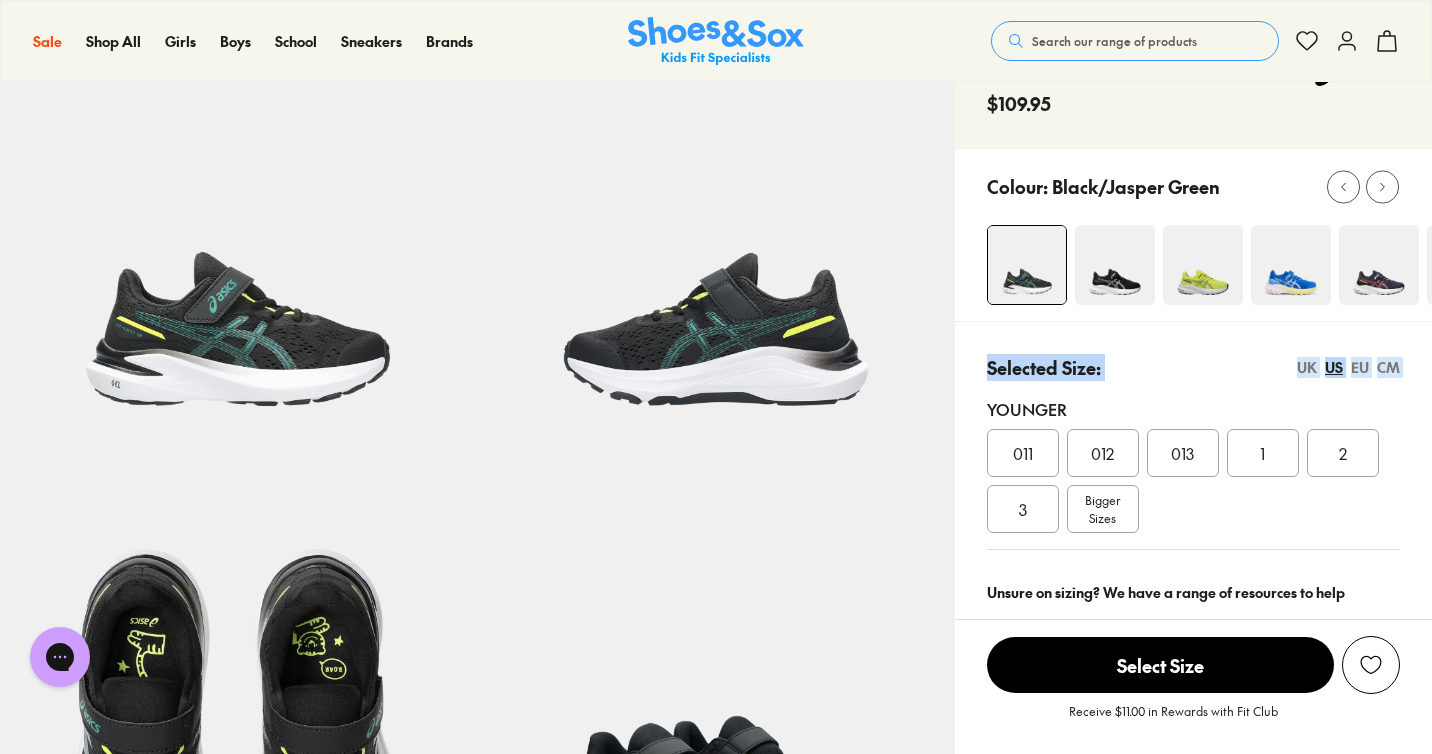 scroll, scrollTop: 134, scrollLeft: 0, axis: vertical 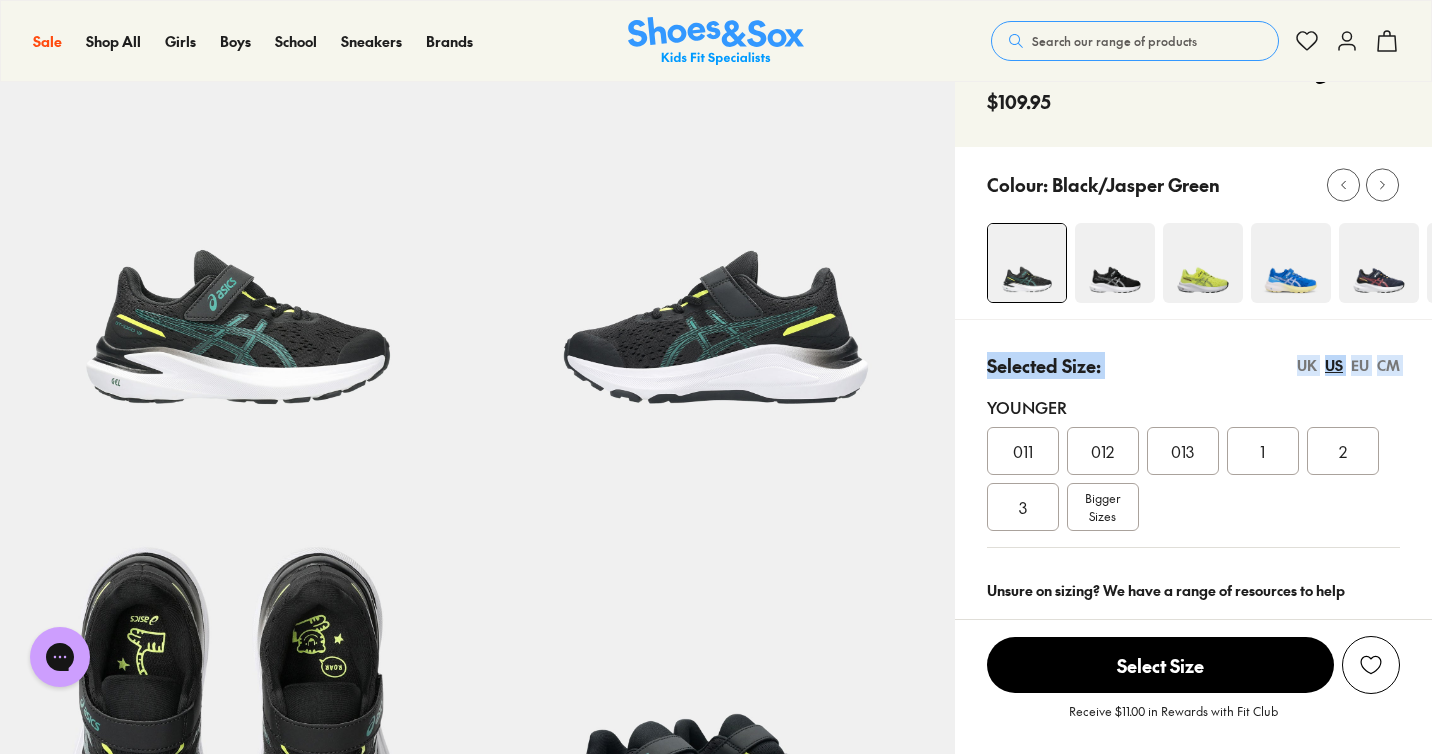 click at bounding box center [1115, 263] 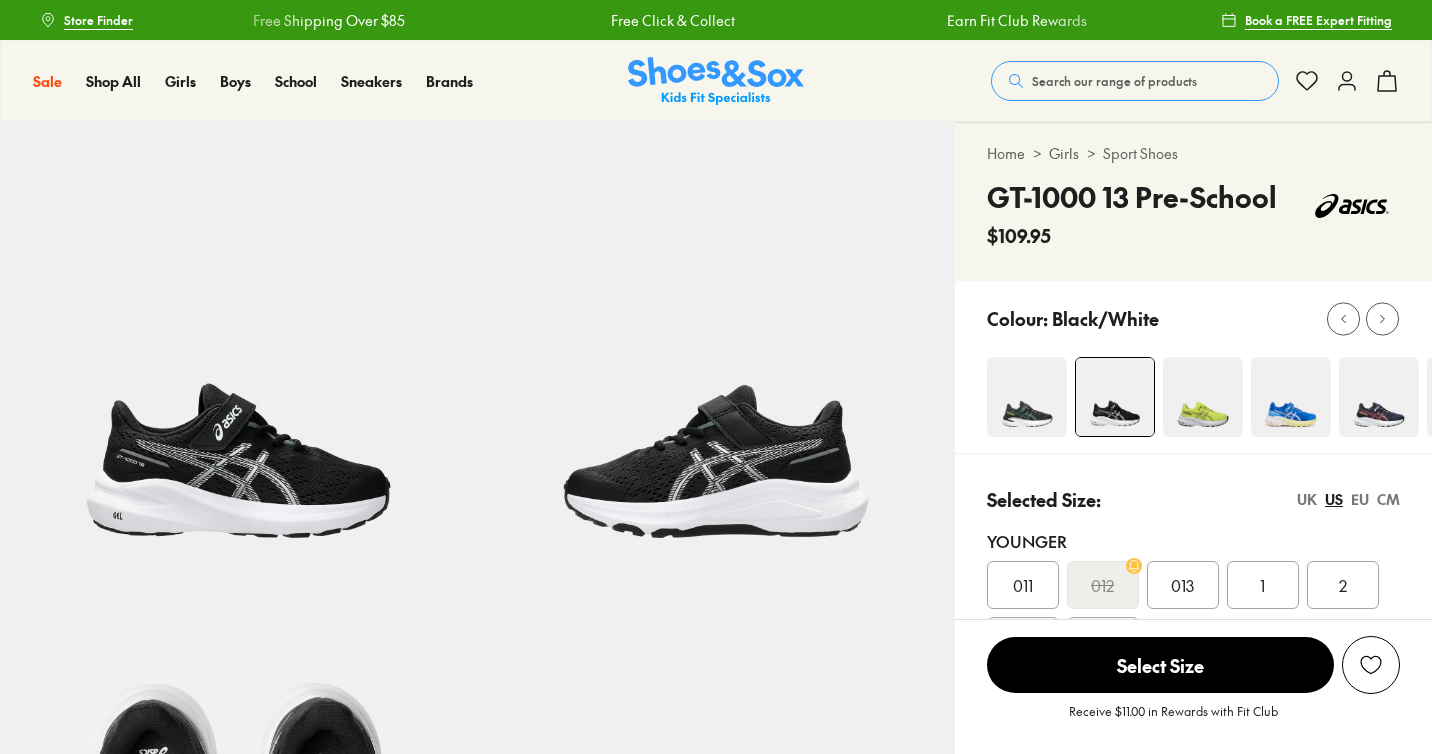 scroll, scrollTop: 0, scrollLeft: 0, axis: both 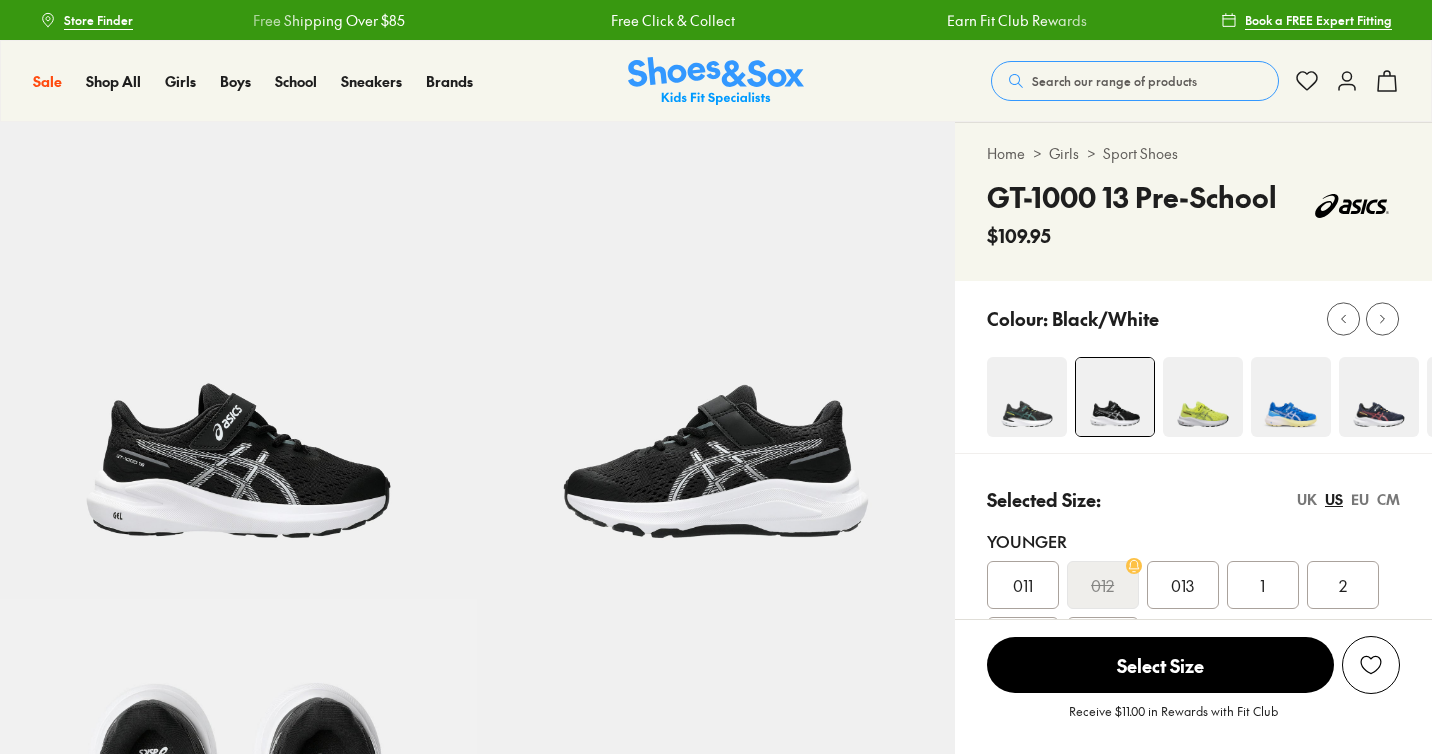 select on "*" 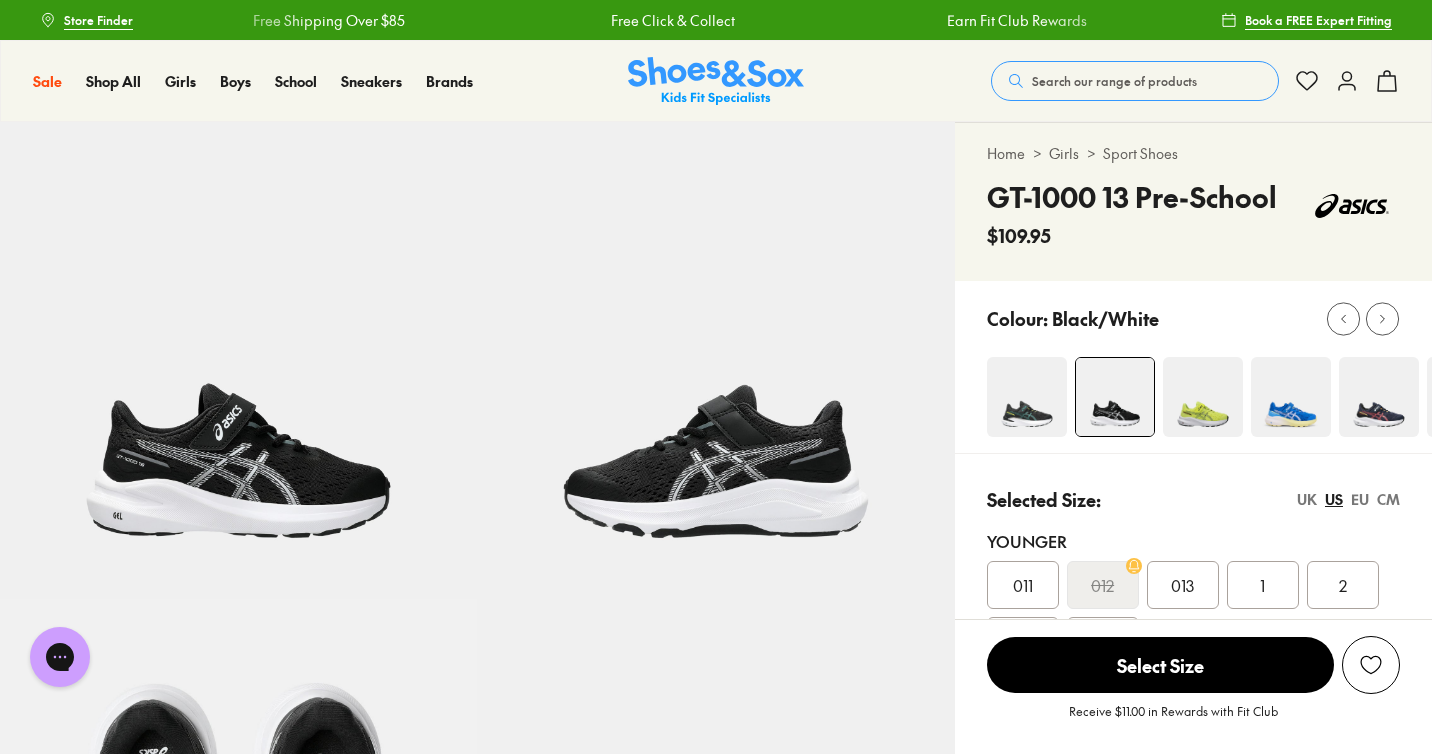 scroll, scrollTop: 0, scrollLeft: 0, axis: both 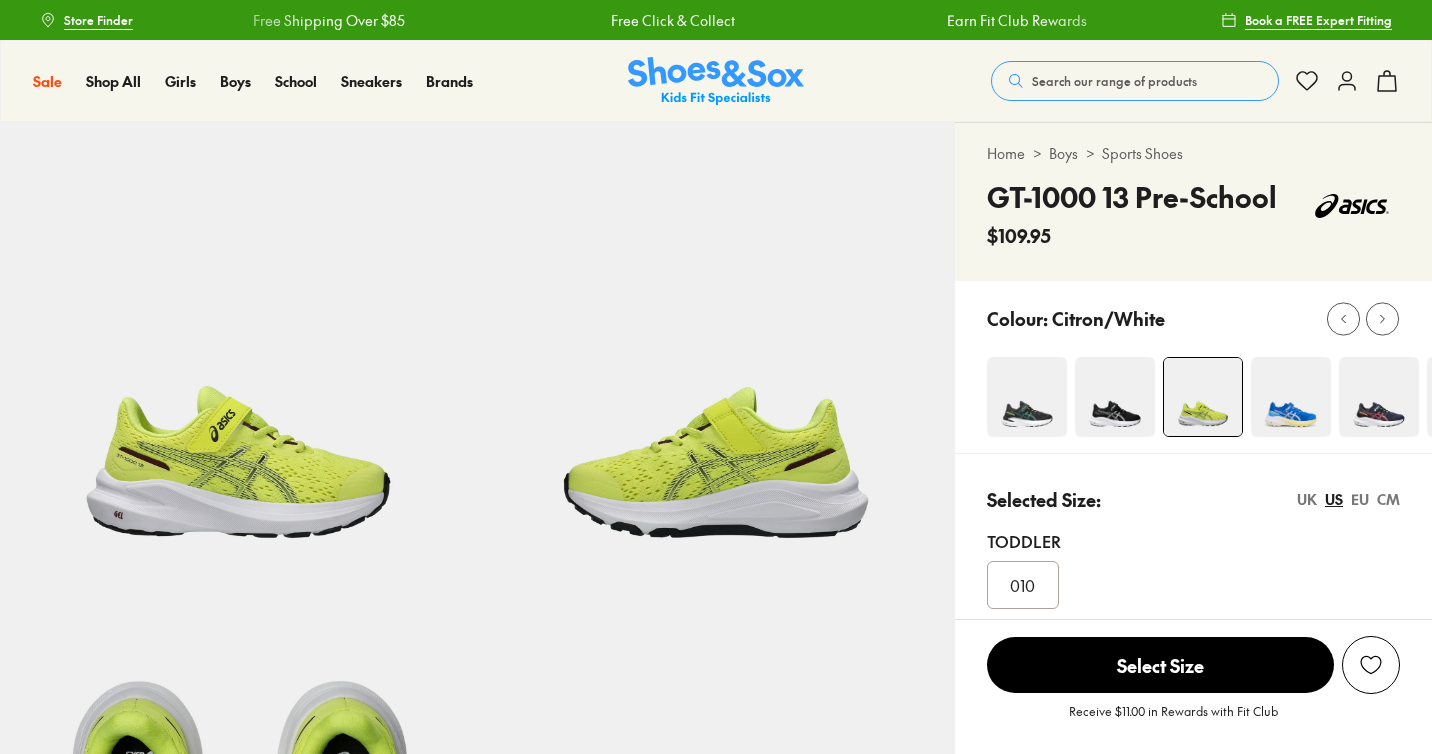 select on "*" 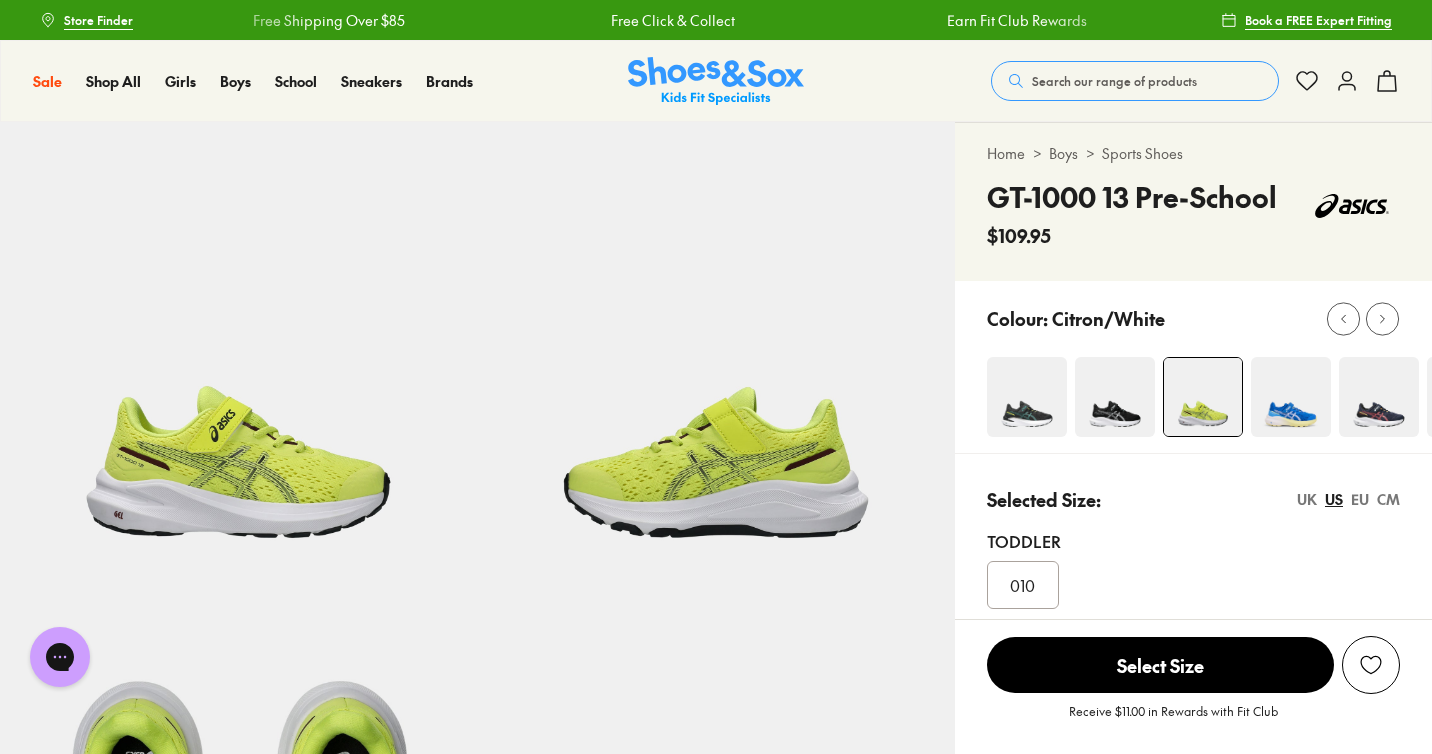 scroll, scrollTop: 0, scrollLeft: 0, axis: both 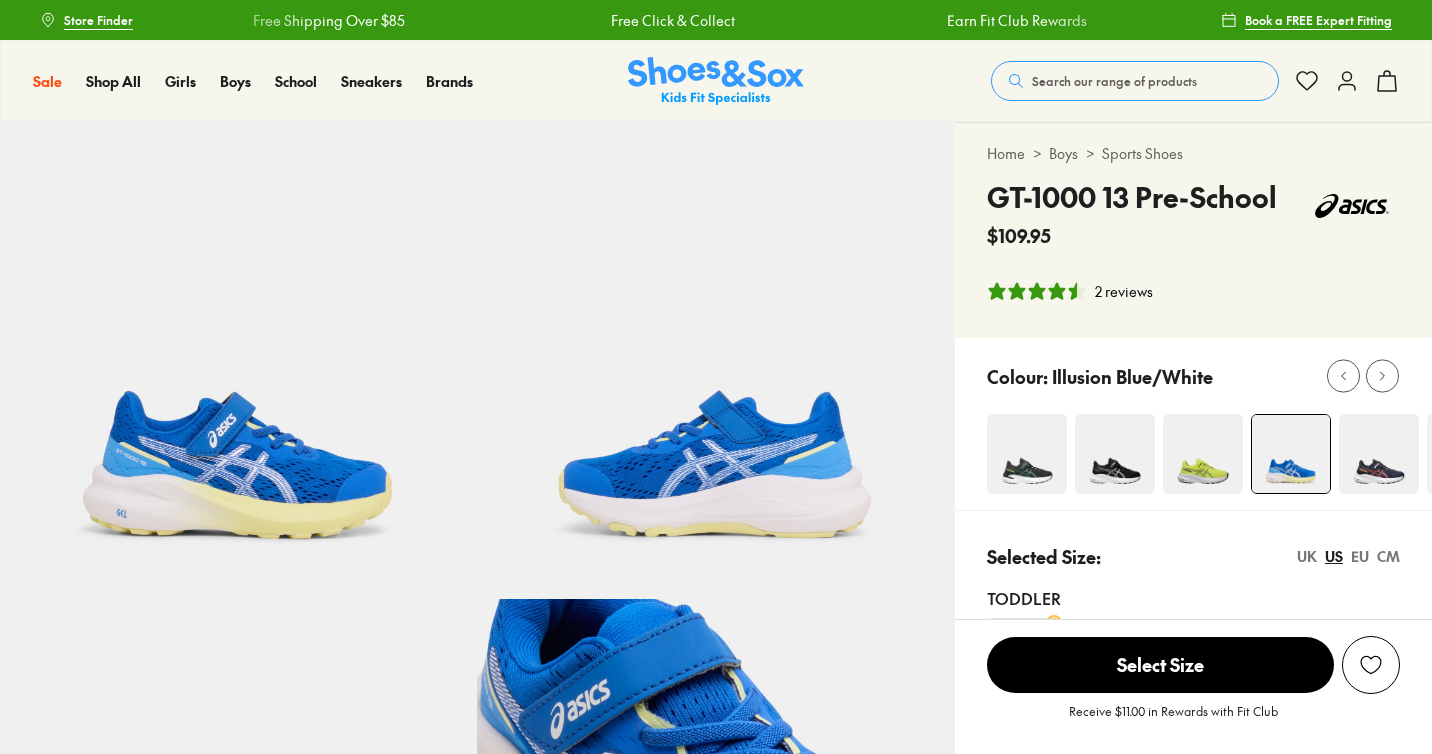 select on "*" 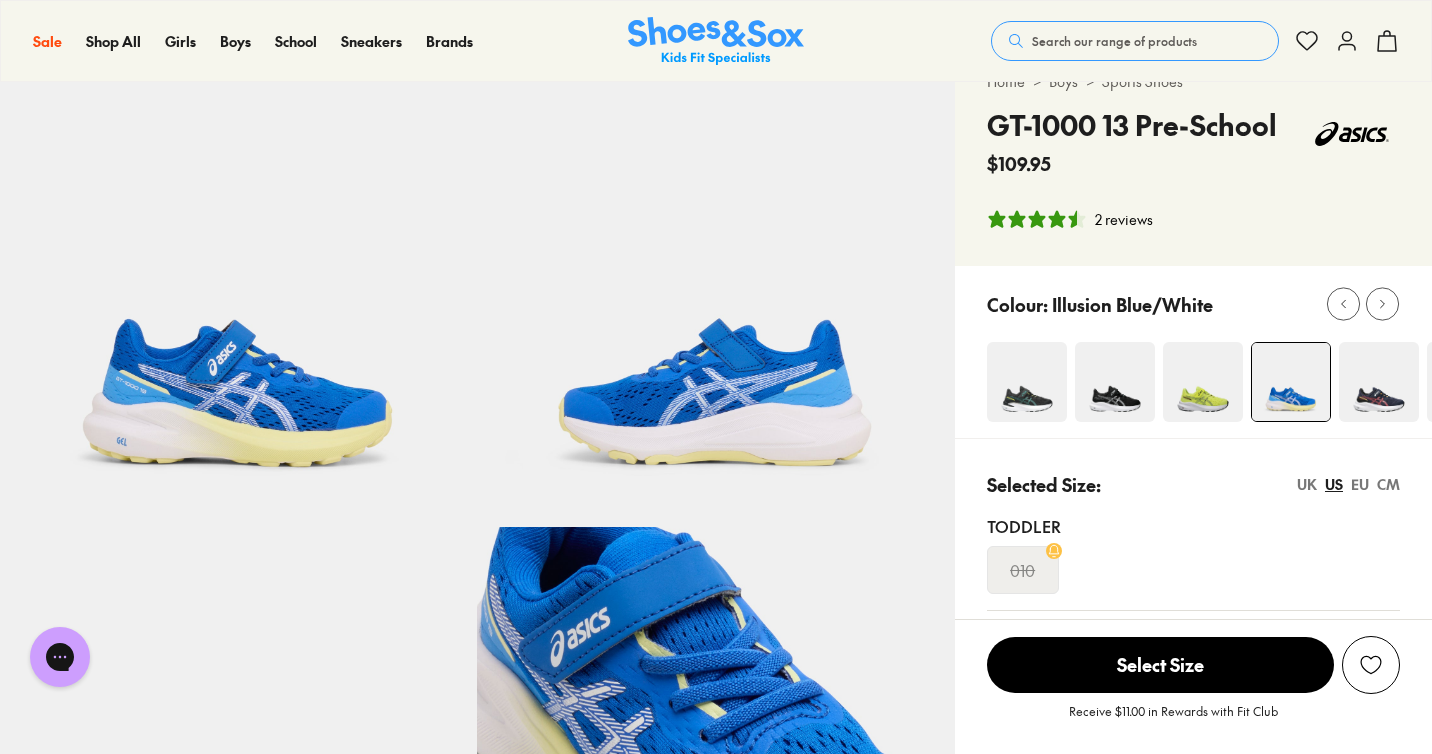 scroll, scrollTop: 0, scrollLeft: 0, axis: both 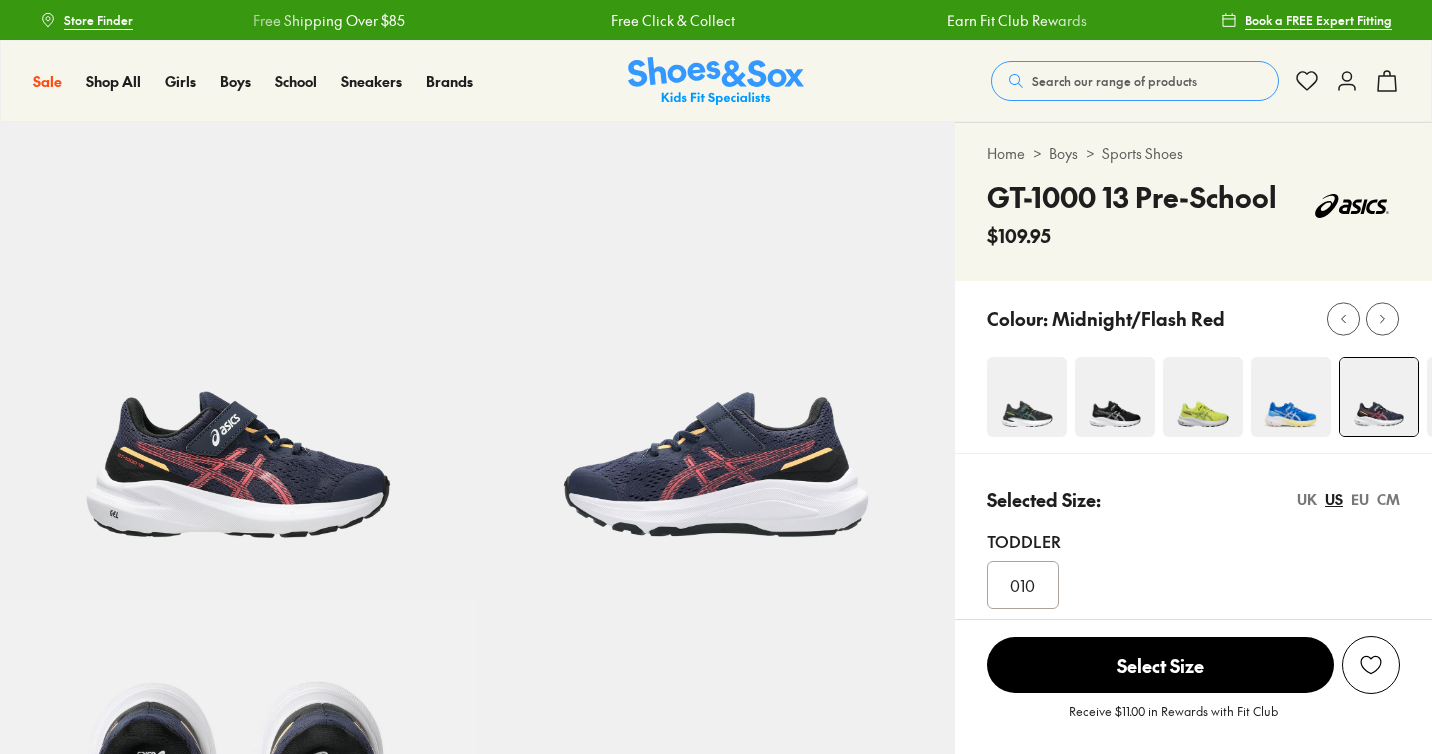 select on "*" 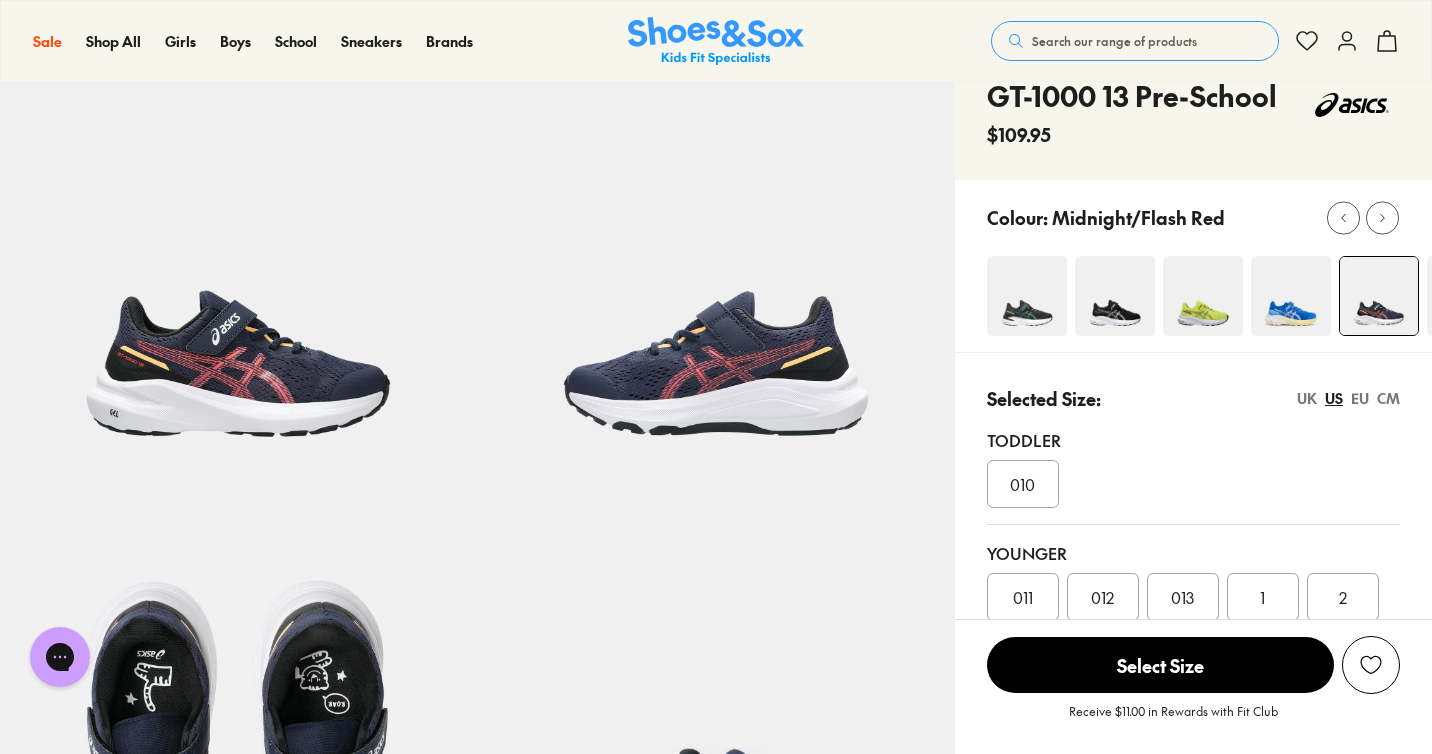 scroll, scrollTop: 45, scrollLeft: 0, axis: vertical 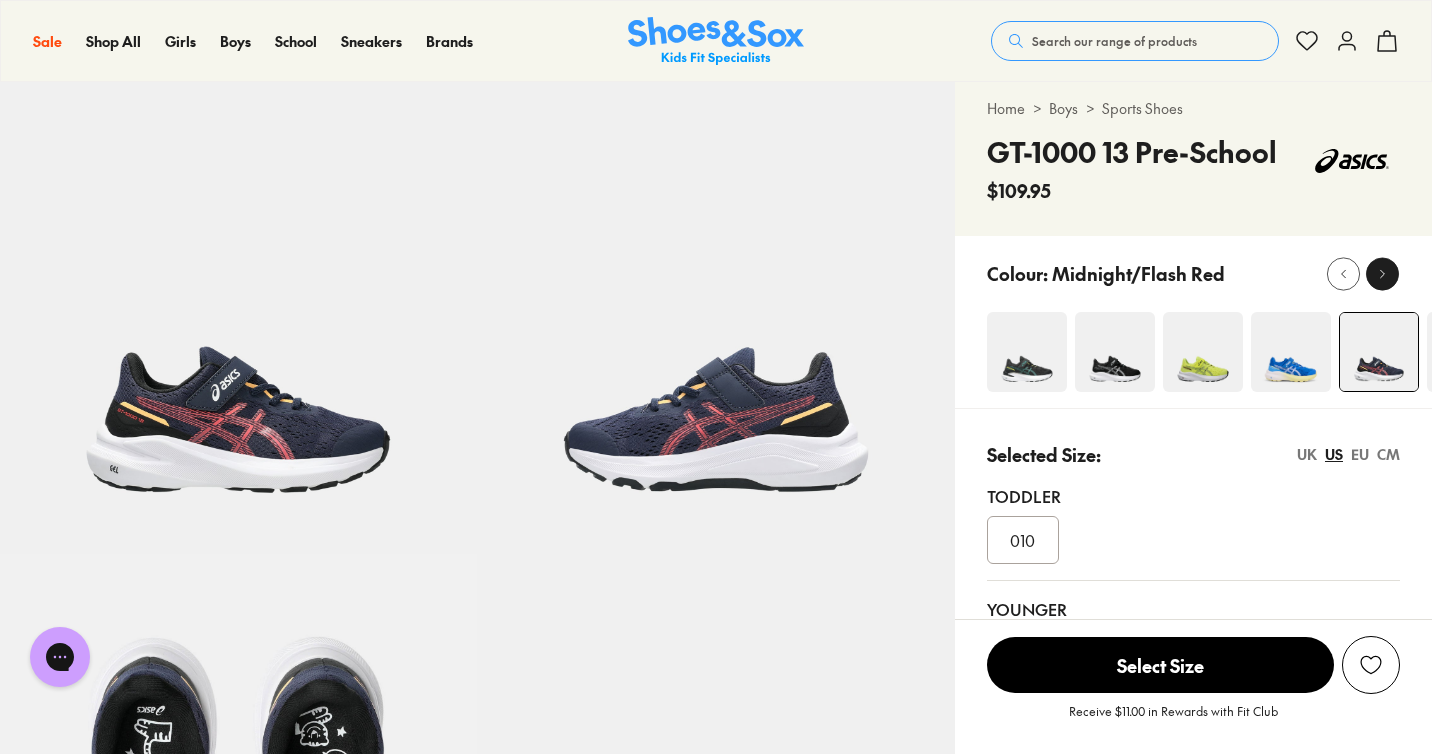click at bounding box center (1382, 273) 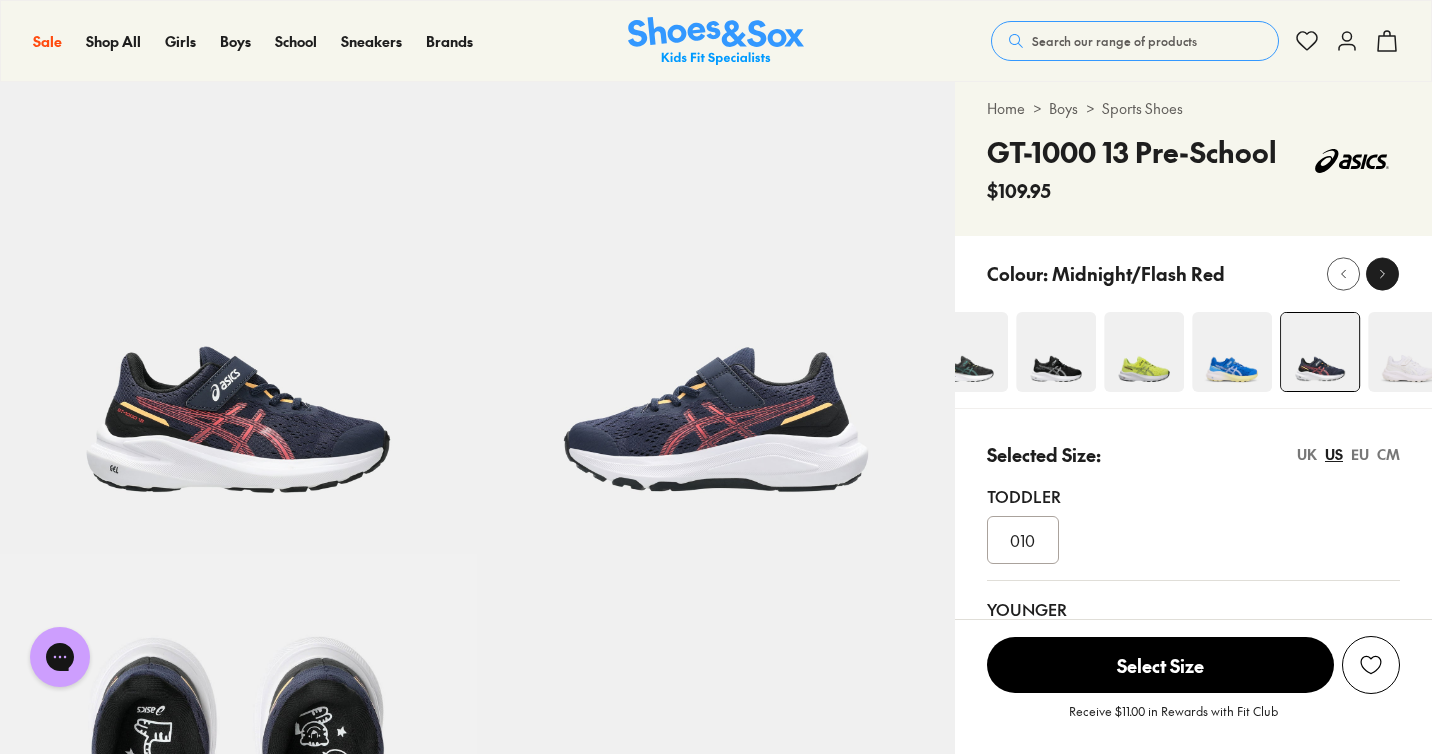 click at bounding box center [1382, 273] 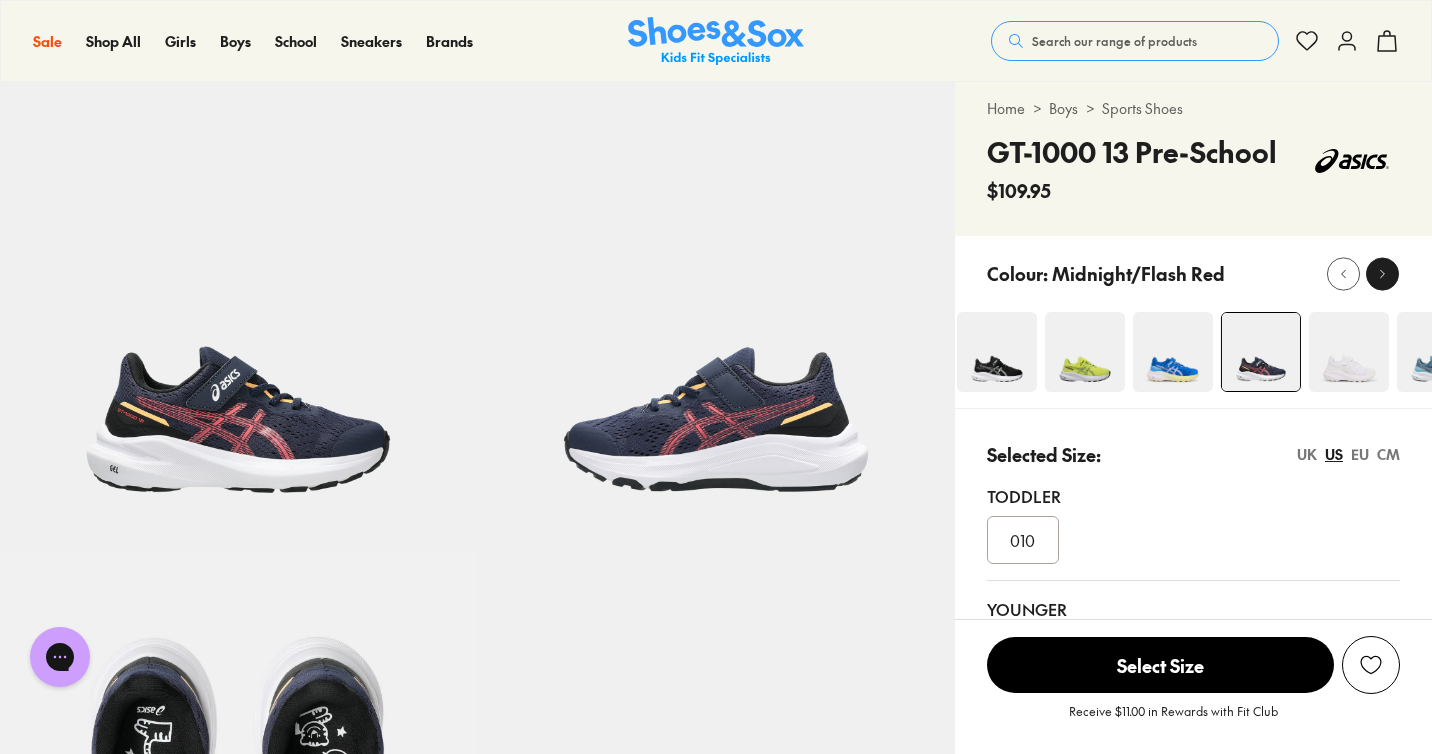 click 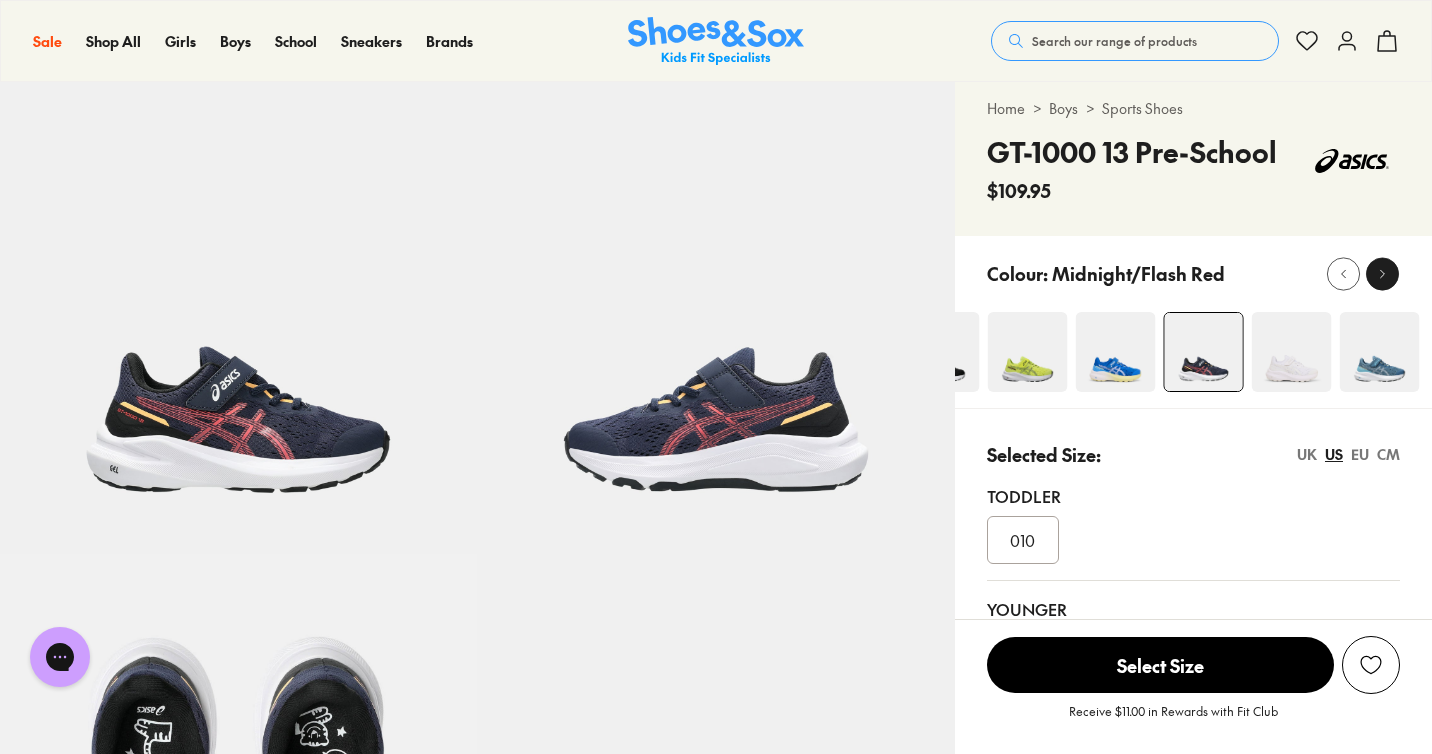 click 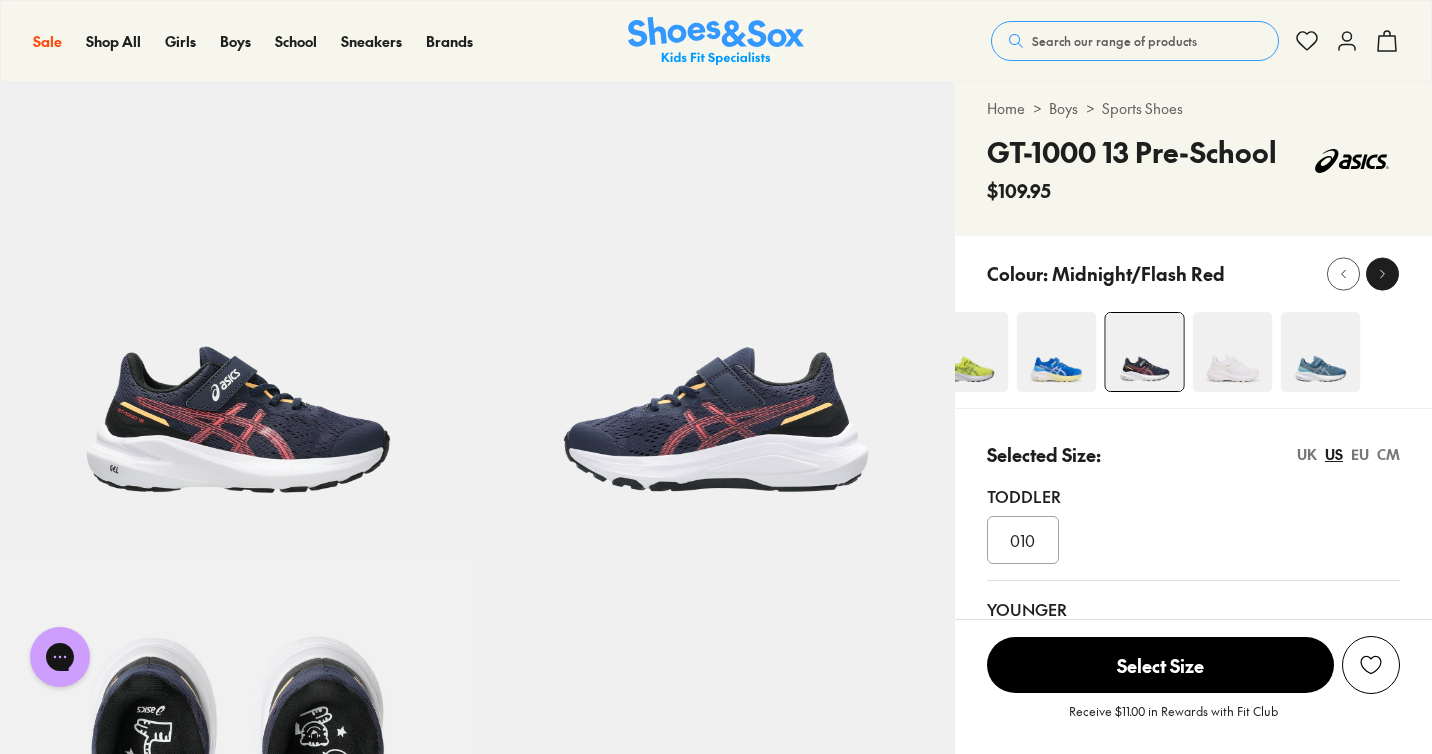 click 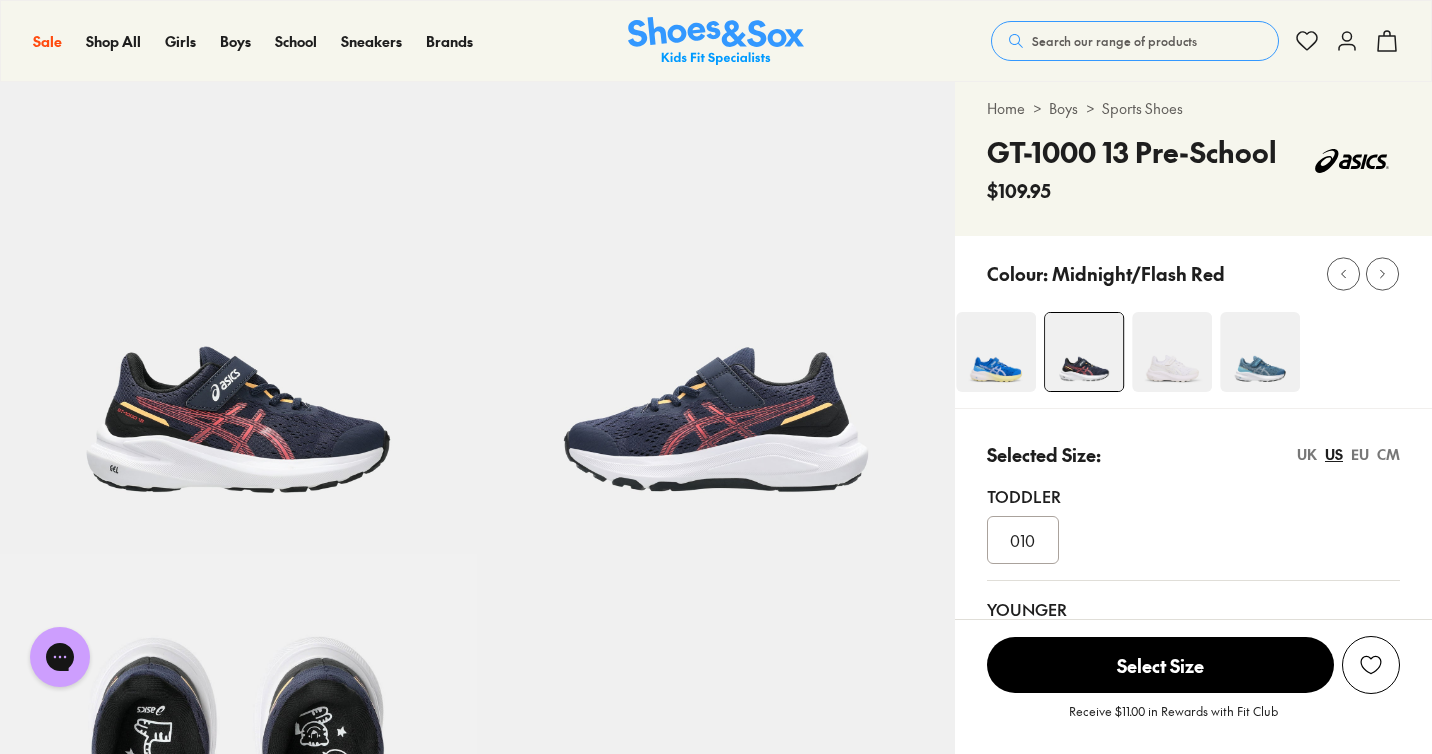 click at bounding box center [1260, 352] 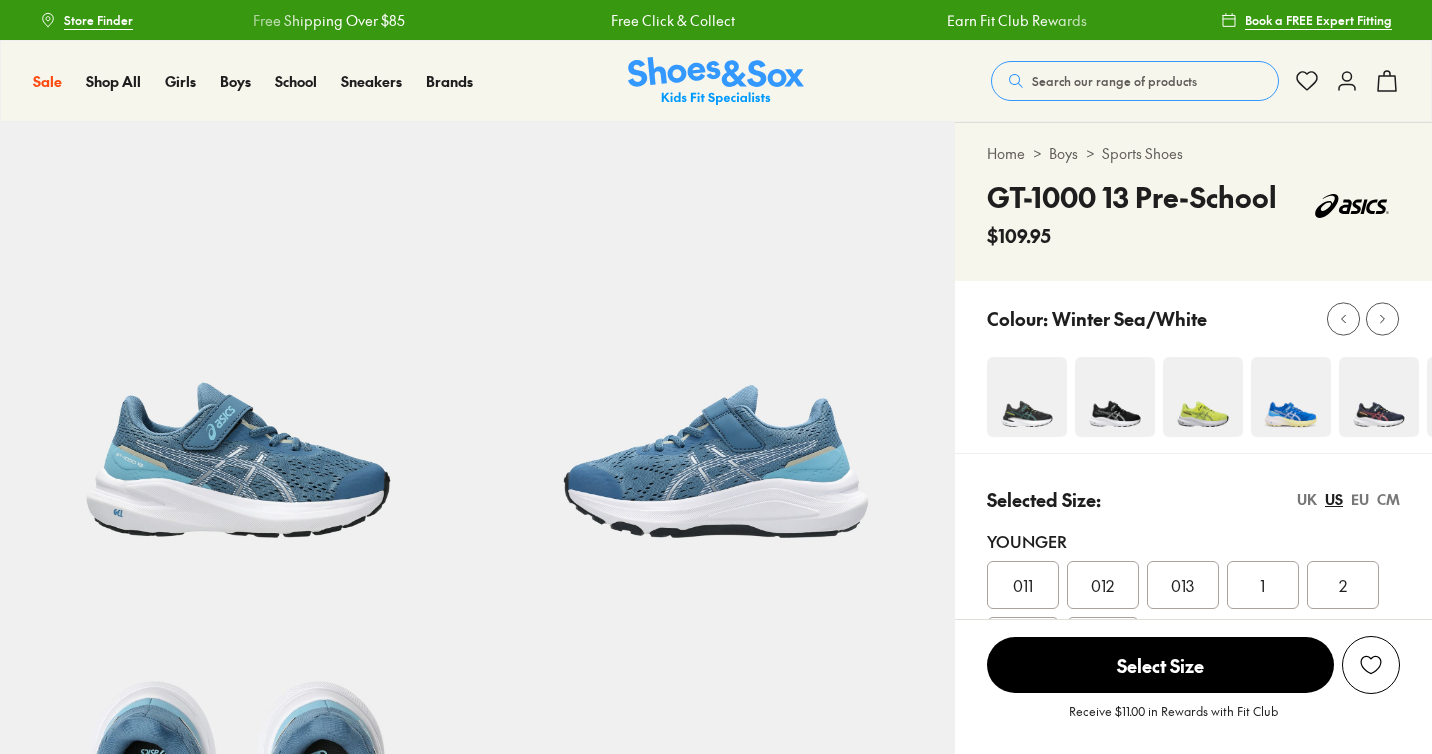 scroll, scrollTop: 0, scrollLeft: 0, axis: both 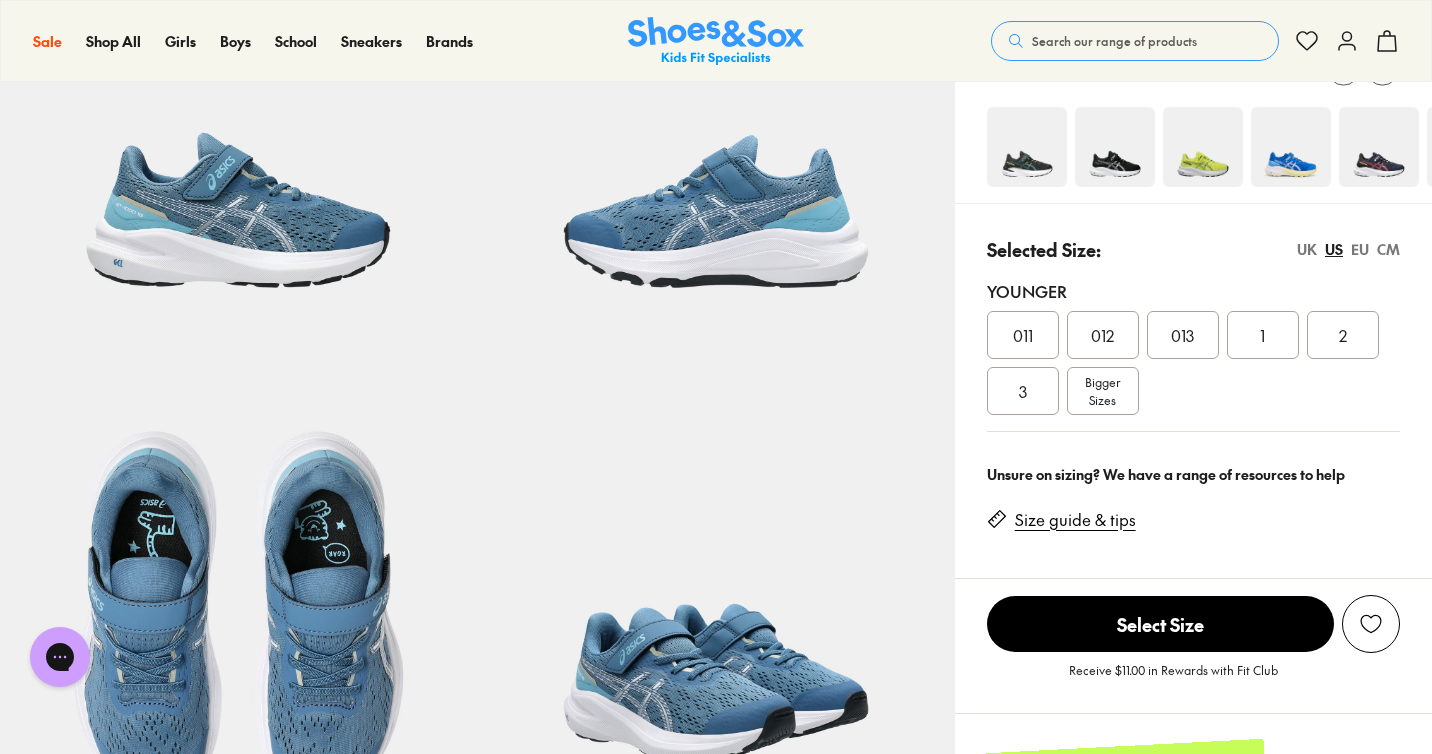 click at bounding box center [1291, 147] 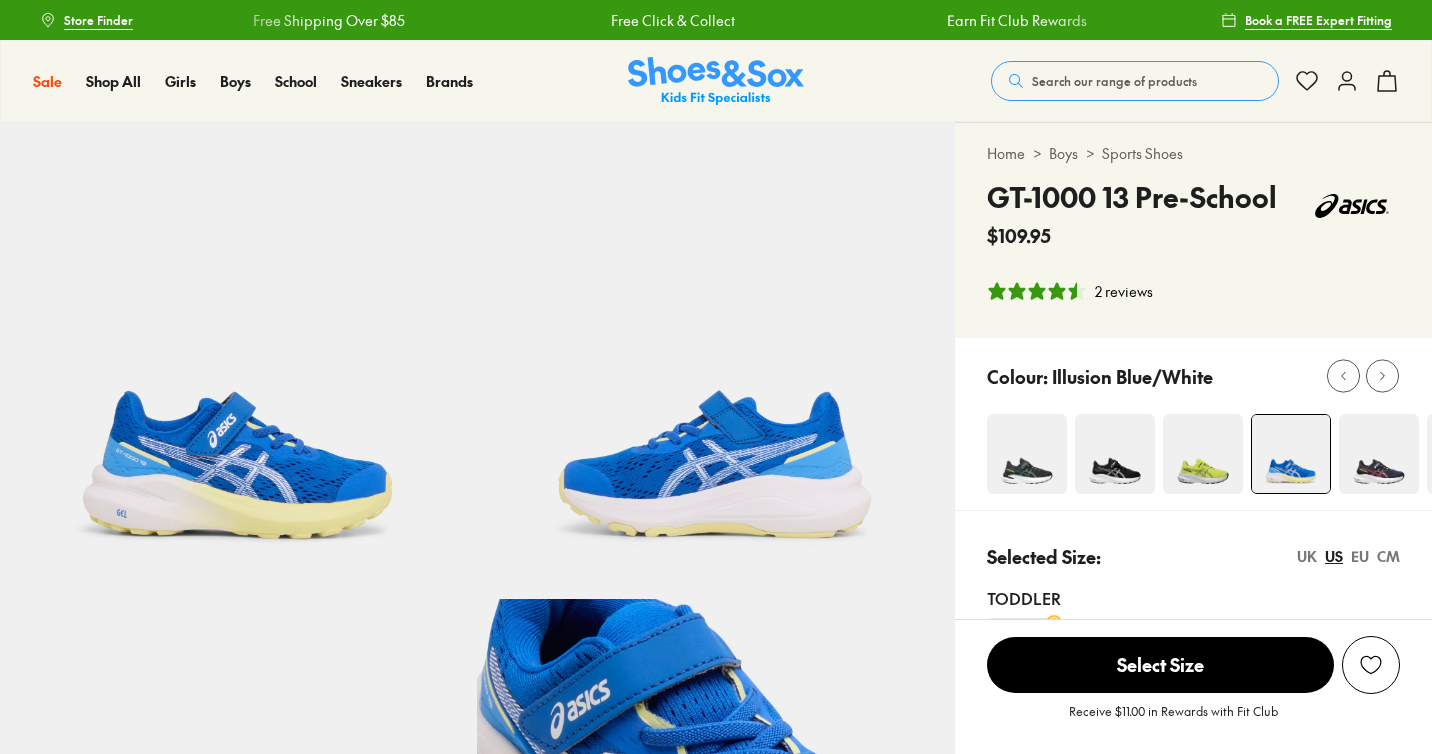 scroll, scrollTop: 0, scrollLeft: 0, axis: both 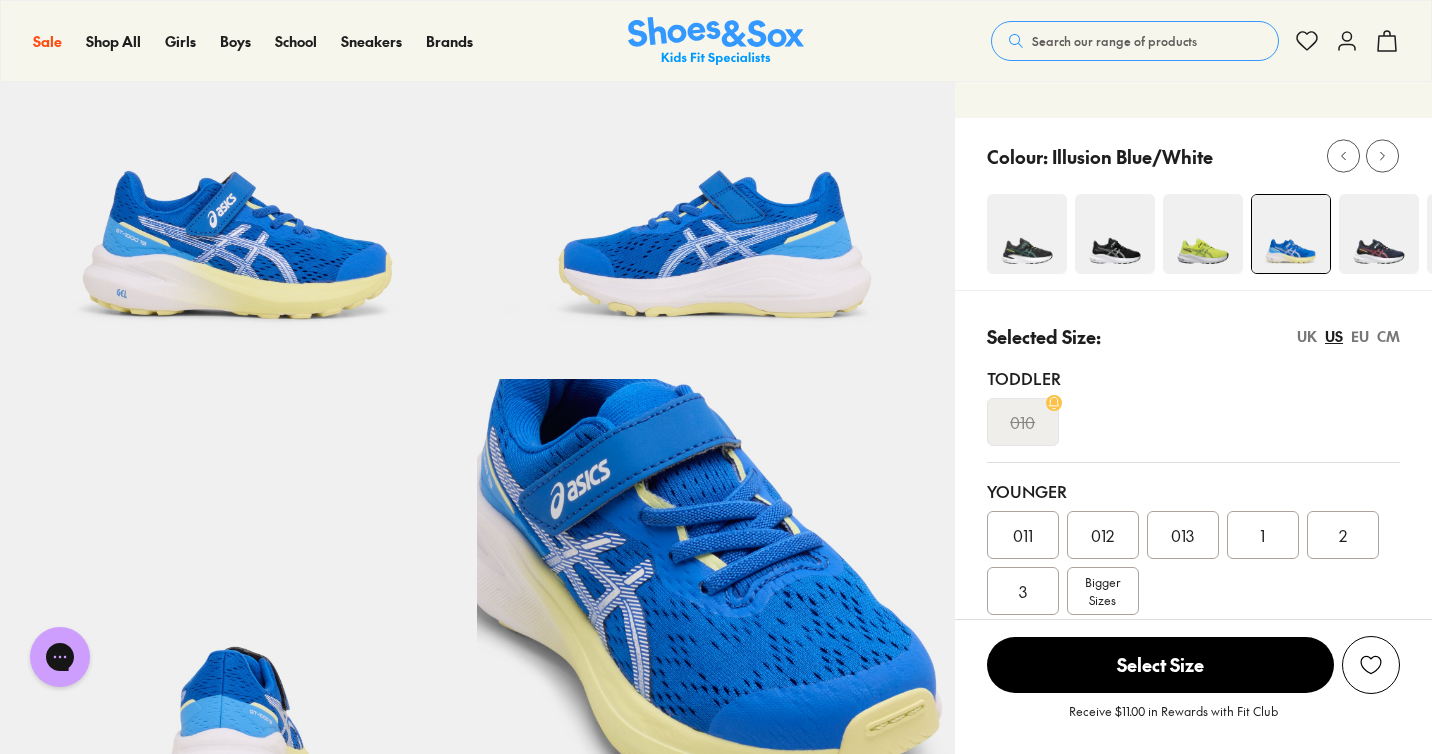 click at bounding box center [1379, 234] 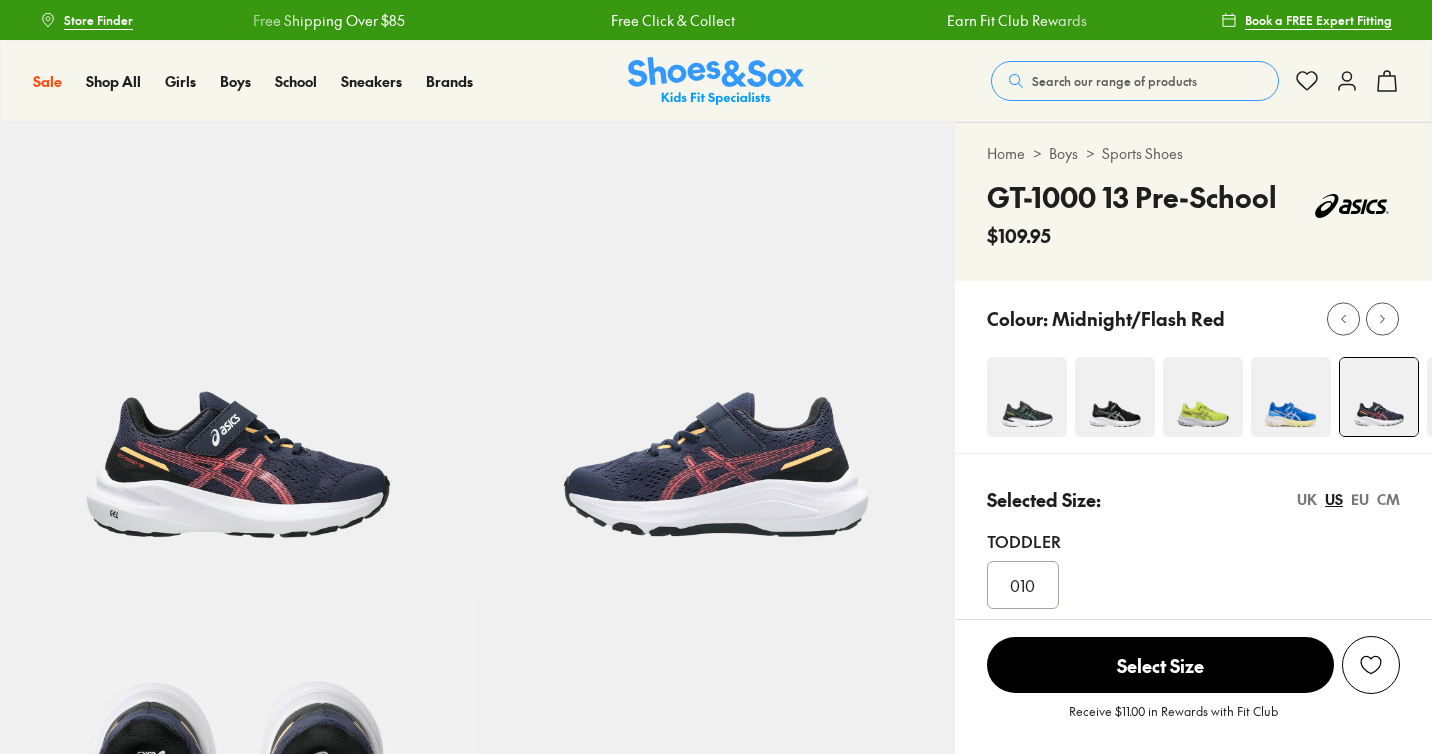 scroll, scrollTop: 0, scrollLeft: 0, axis: both 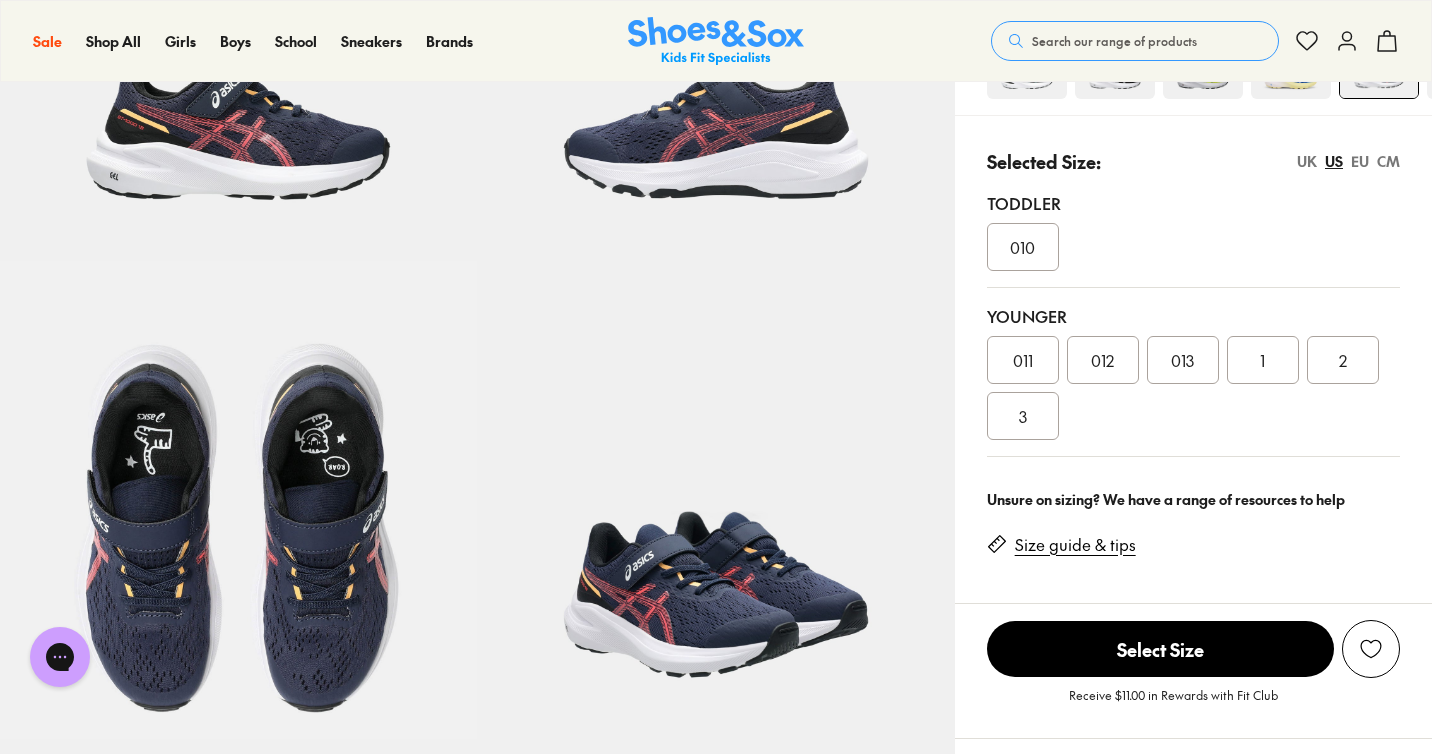 click on "UK" at bounding box center [1307, 161] 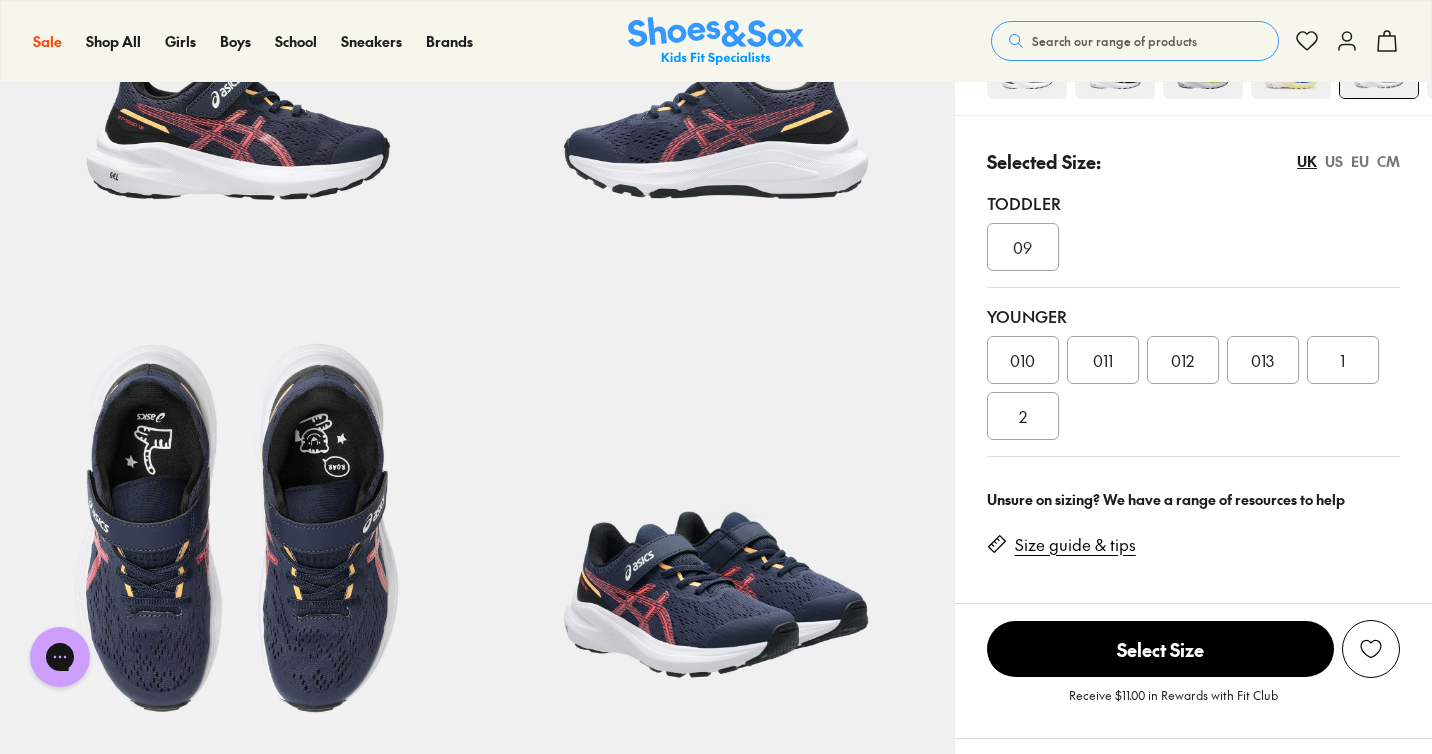 click on "US" at bounding box center (1334, 161) 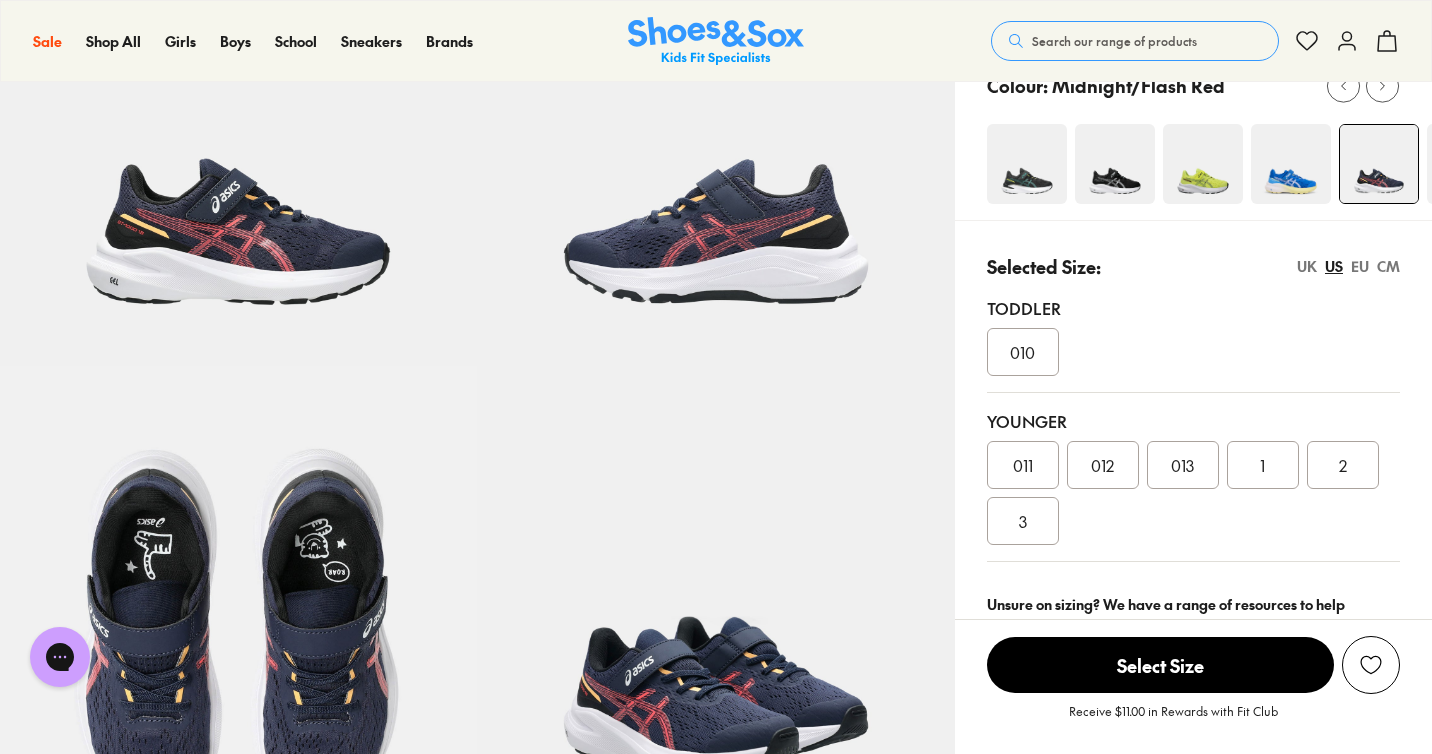 scroll, scrollTop: 237, scrollLeft: 0, axis: vertical 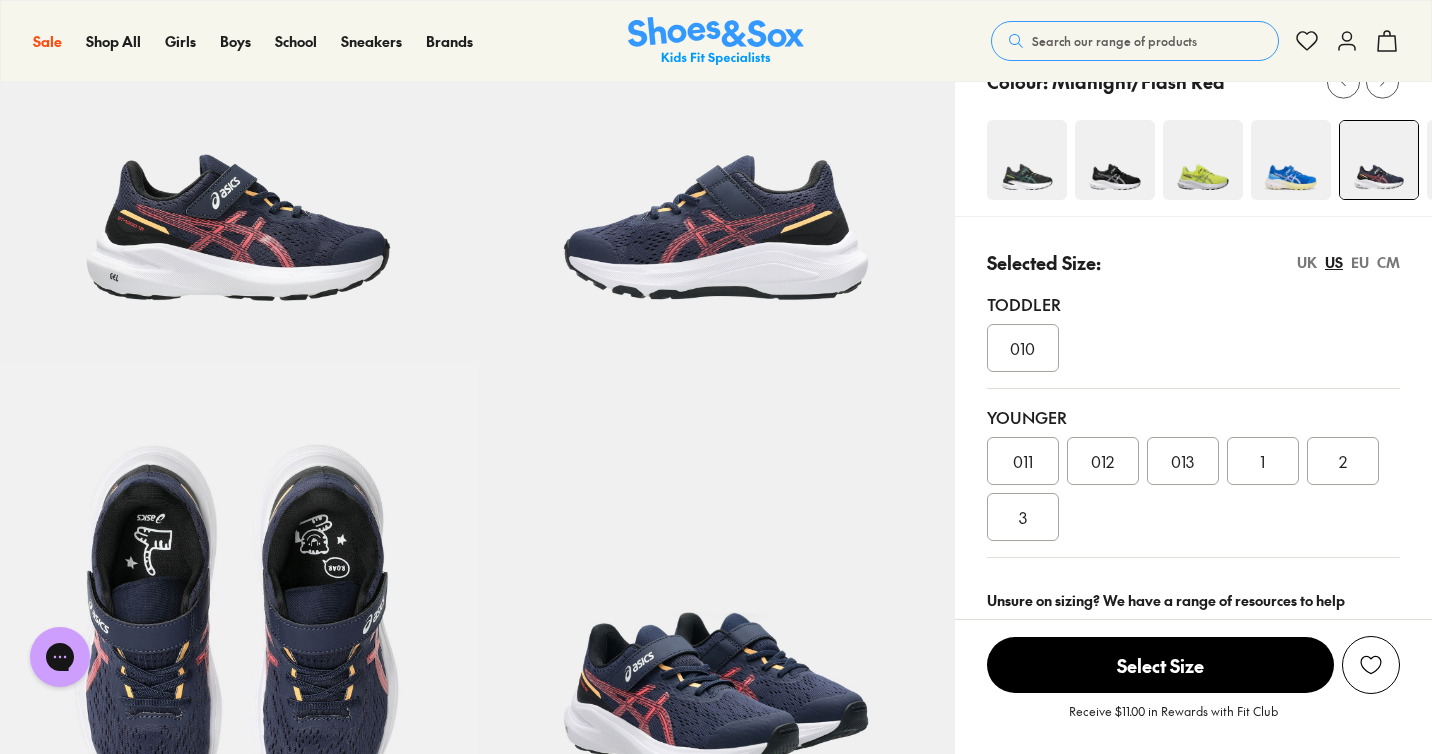 click on "011" at bounding box center (1023, 461) 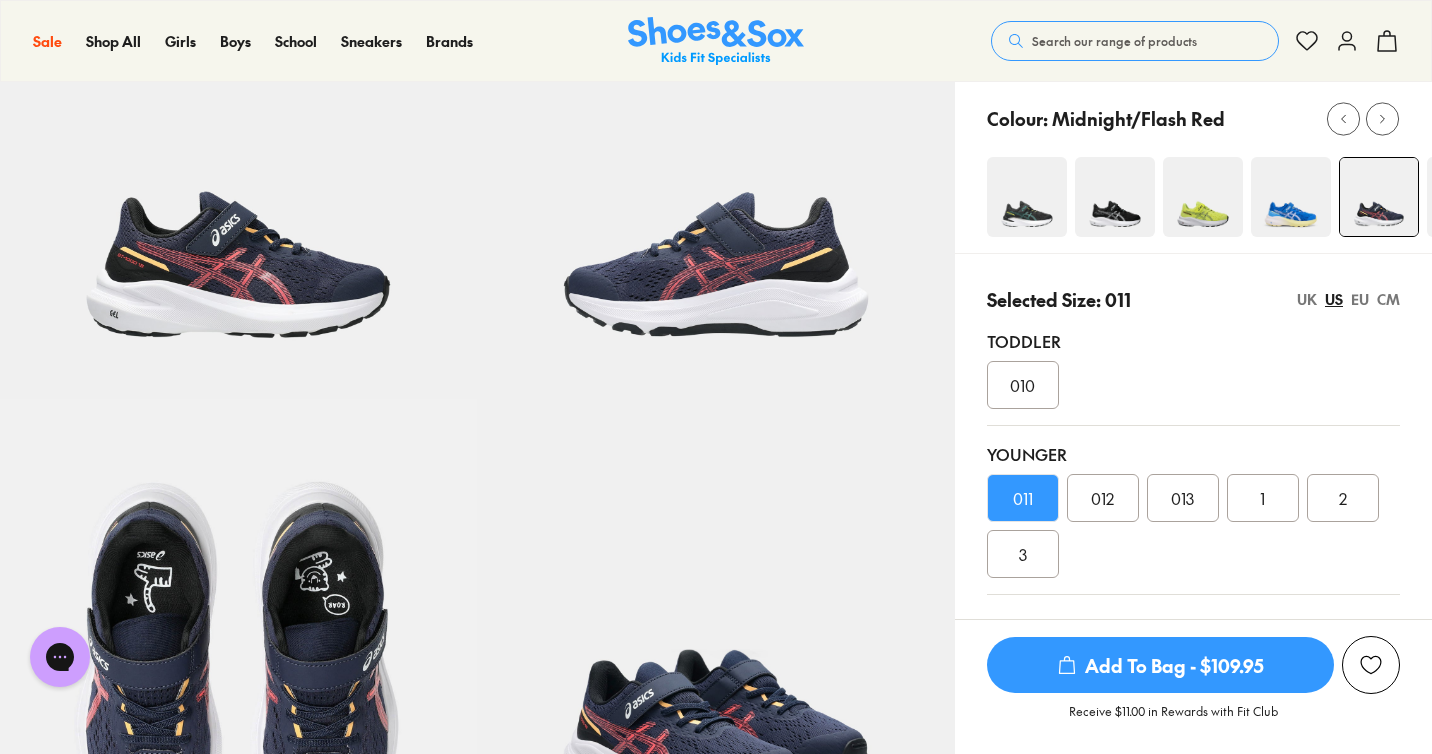 scroll, scrollTop: 215, scrollLeft: 0, axis: vertical 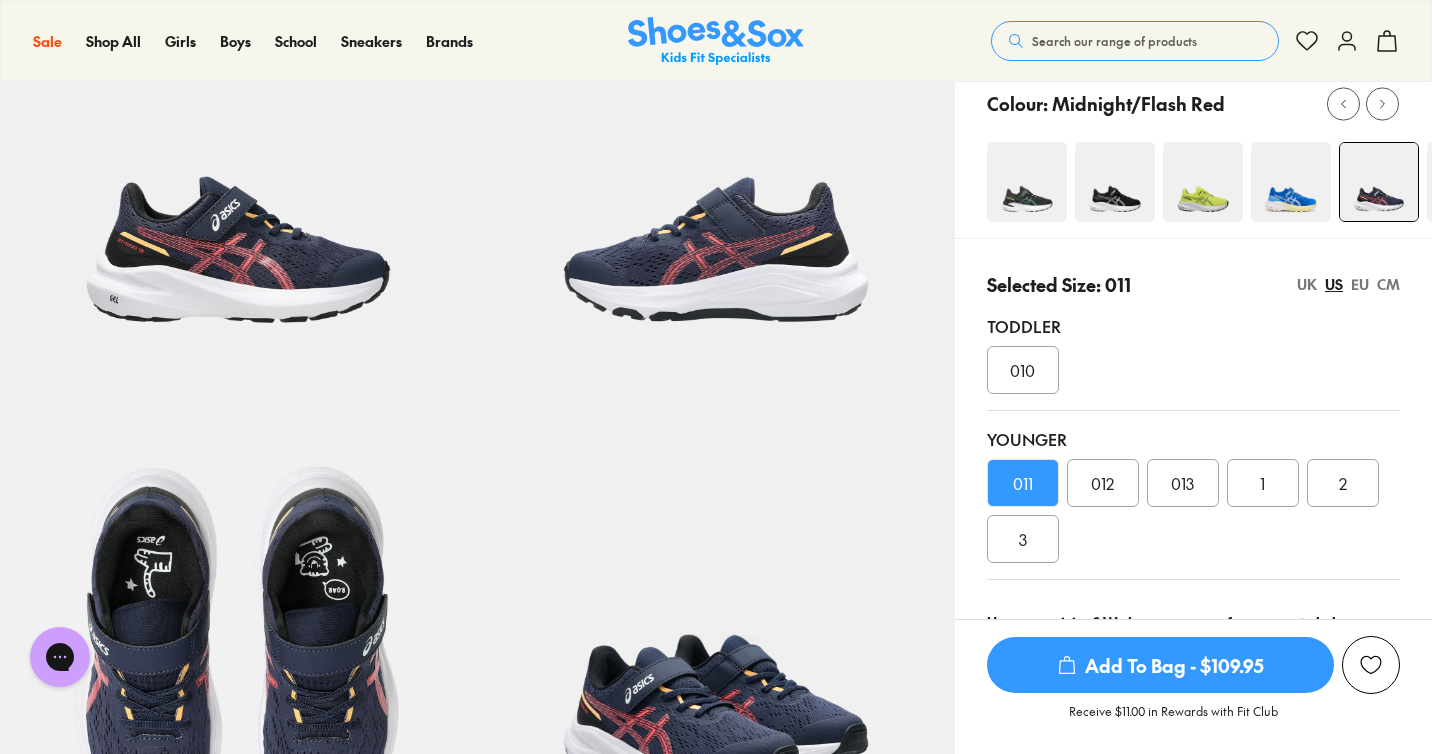 click on "UK" at bounding box center [1307, 284] 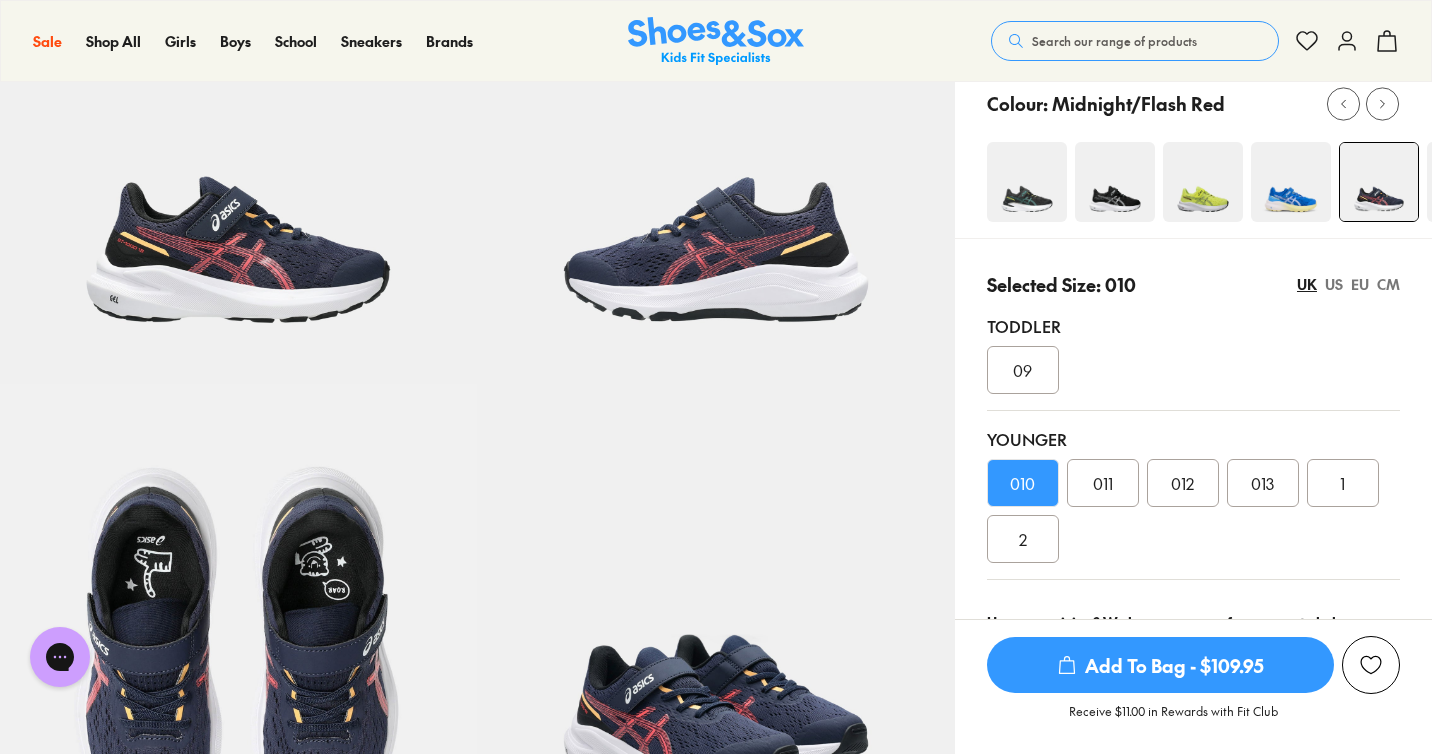 click on "US" at bounding box center (1334, 284) 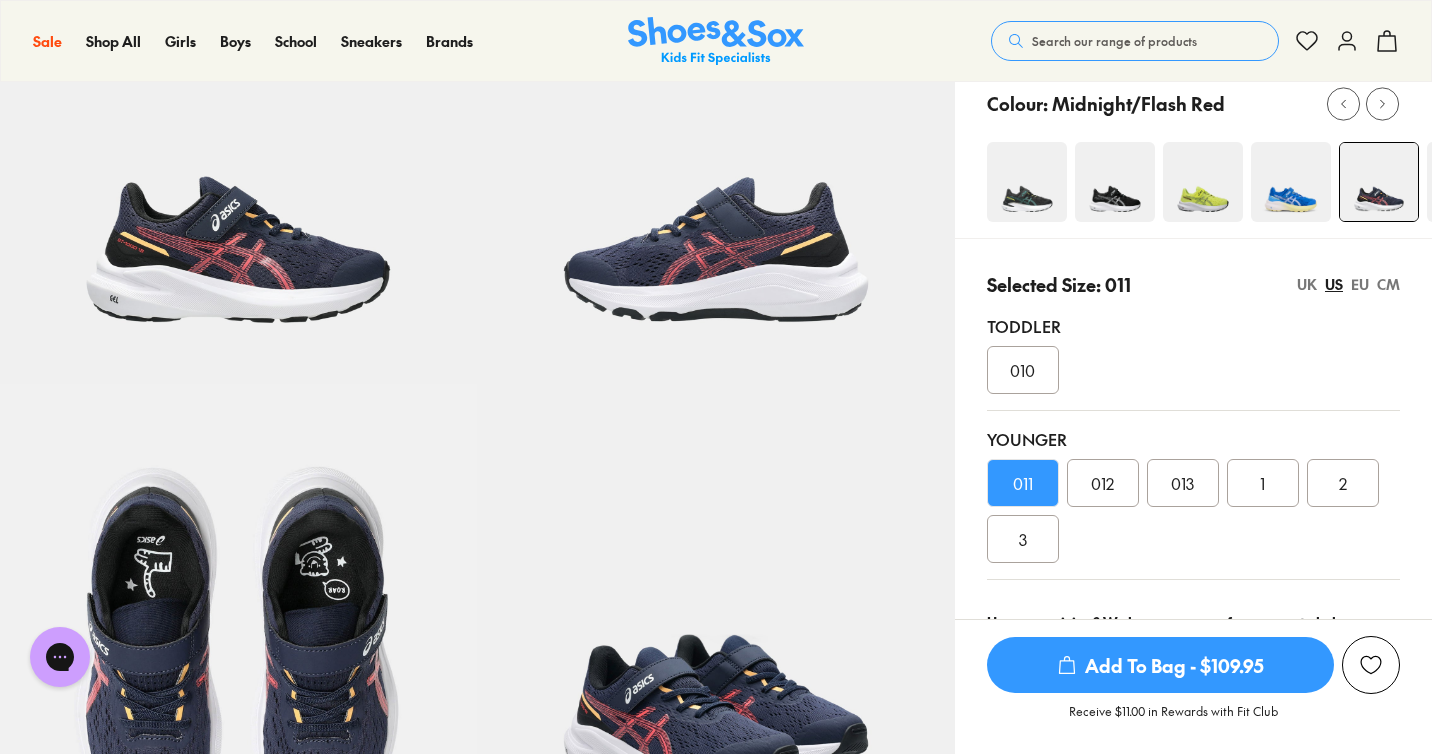 click on "Add To Bag - $109.95" at bounding box center [1160, 665] 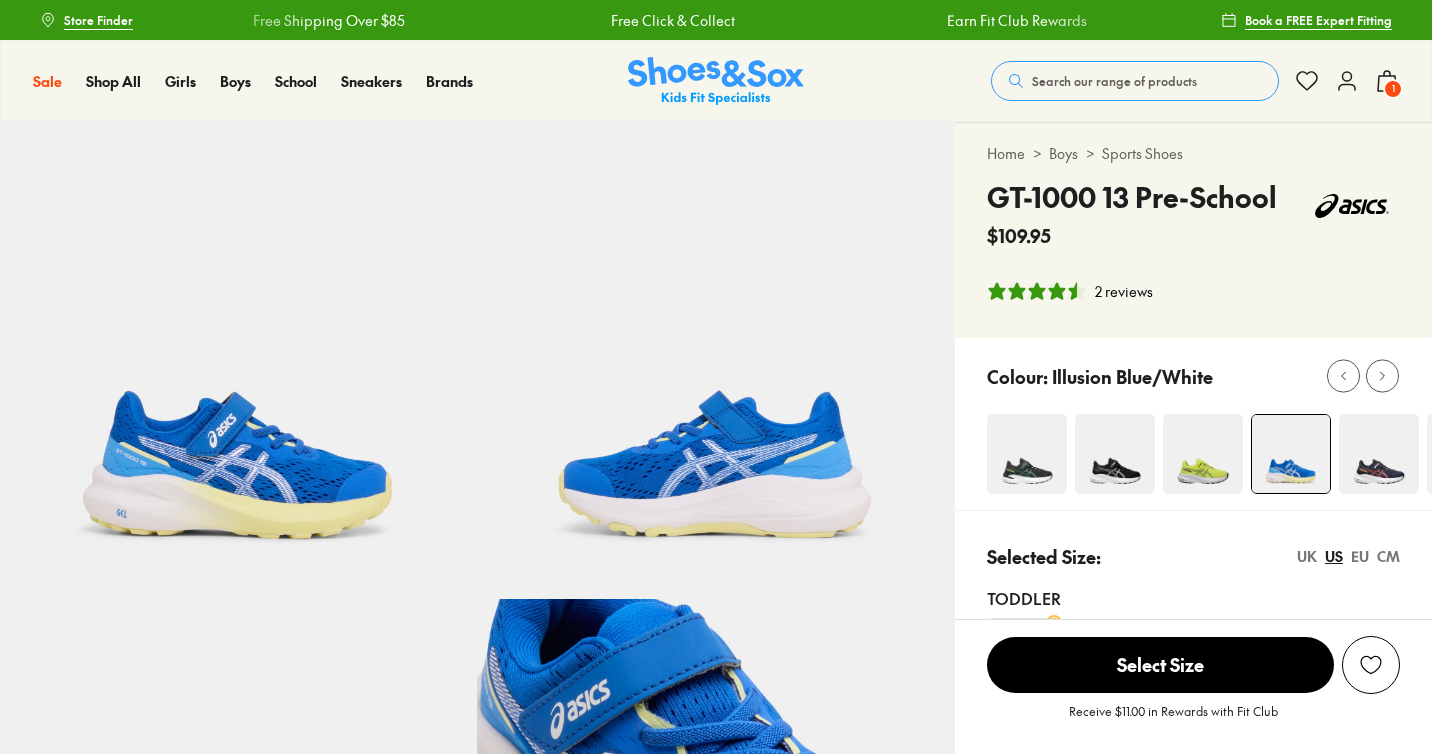 scroll, scrollTop: 220, scrollLeft: 0, axis: vertical 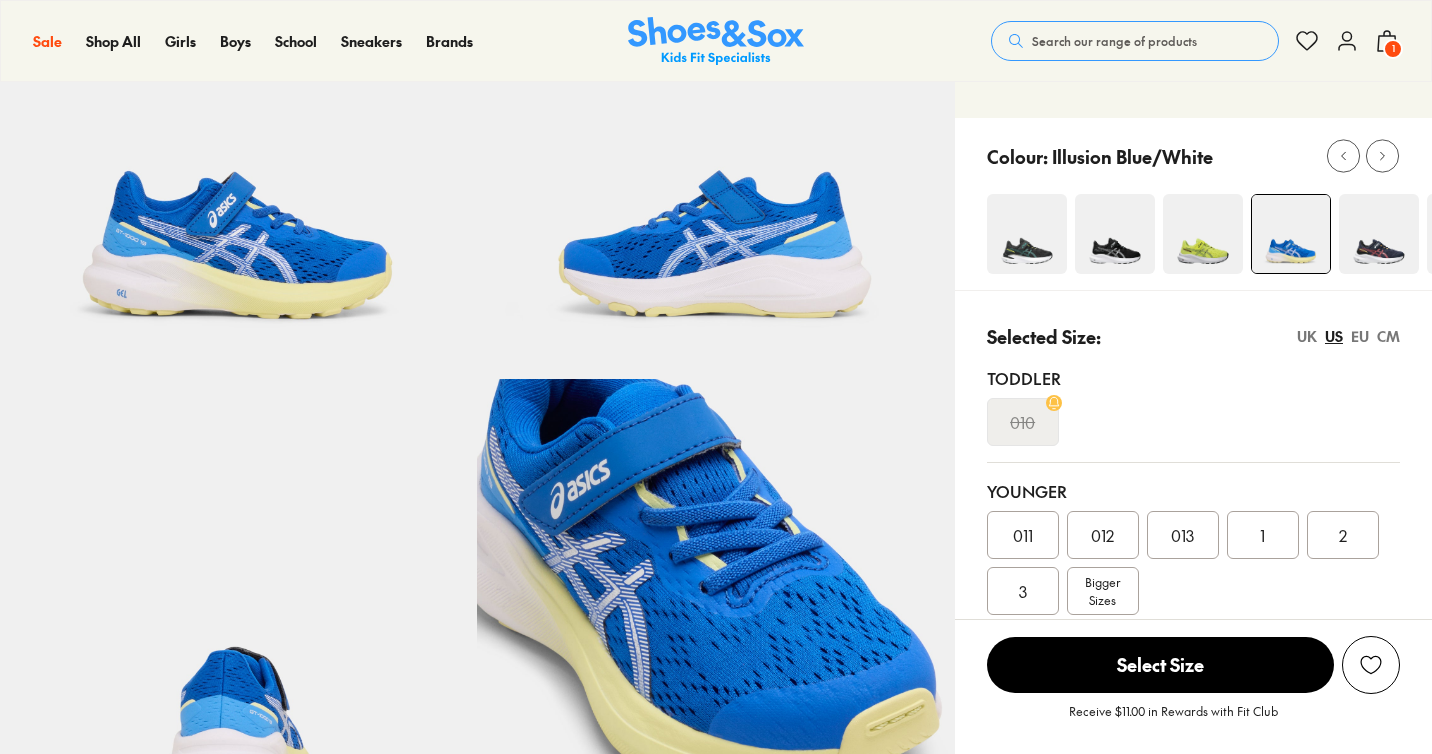 select on "*" 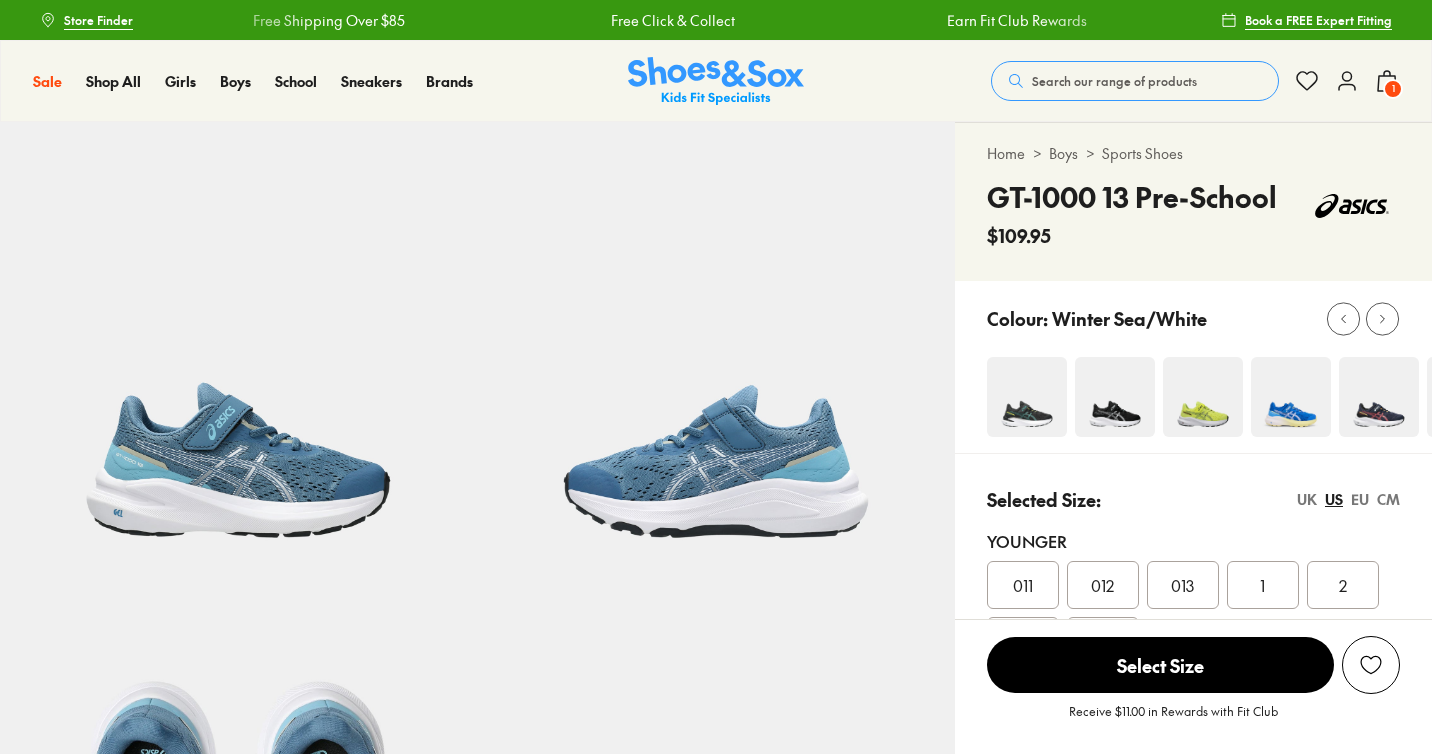 select on "*" 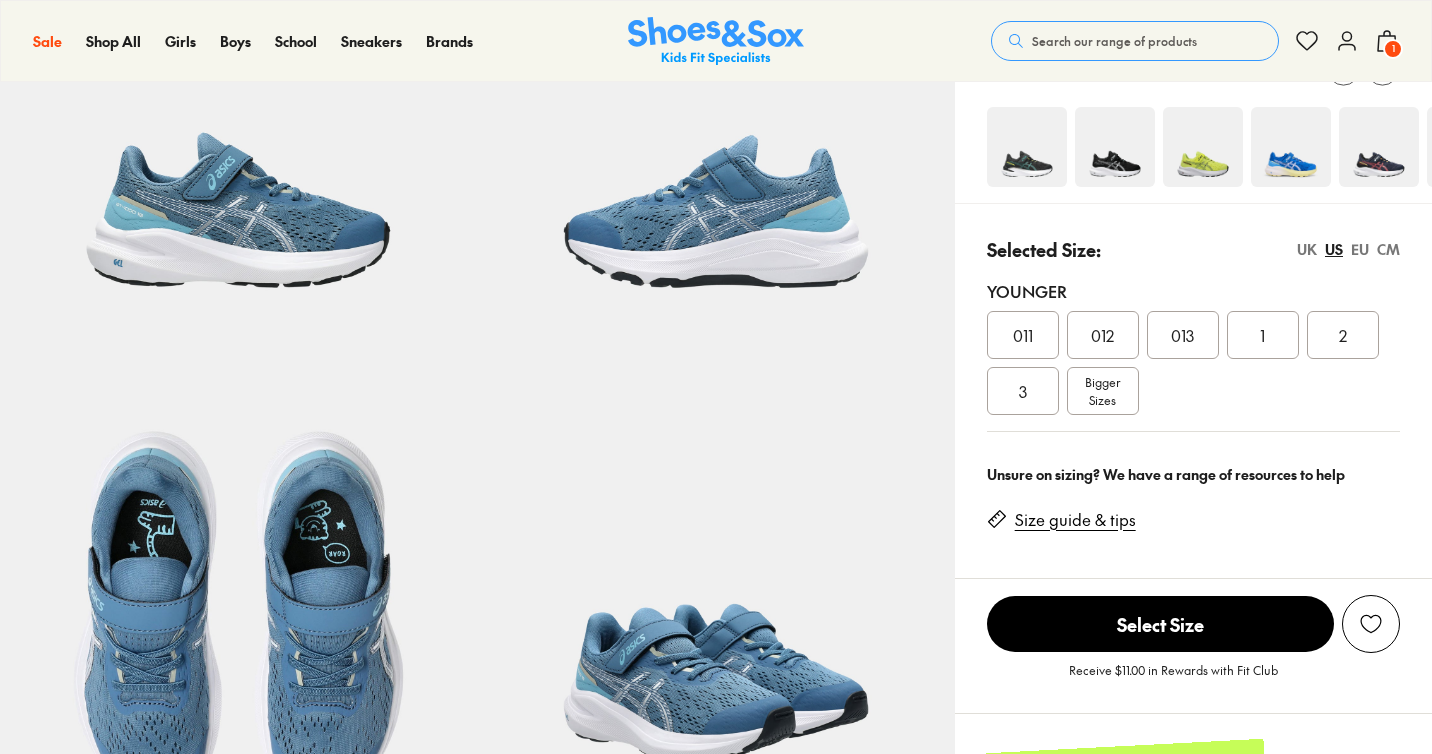 scroll, scrollTop: 0, scrollLeft: 0, axis: both 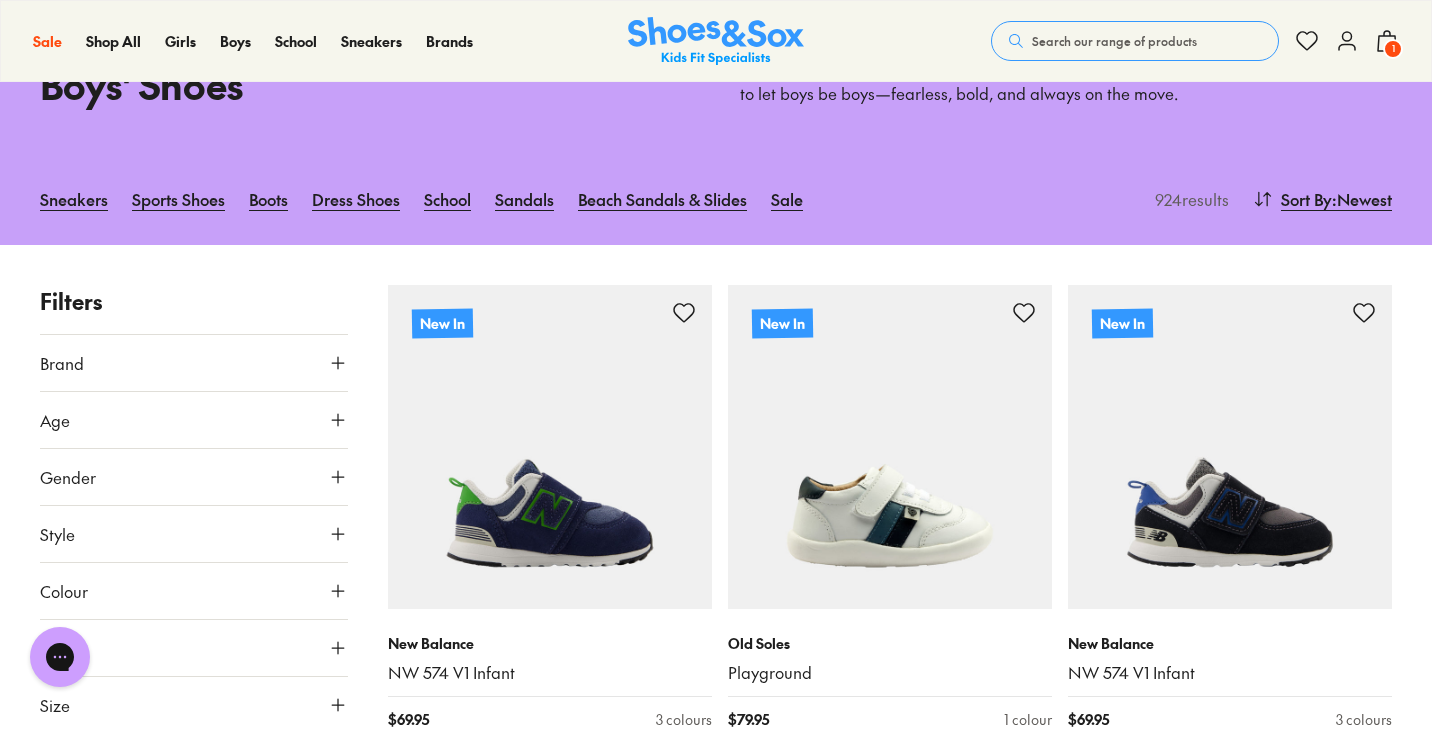 click 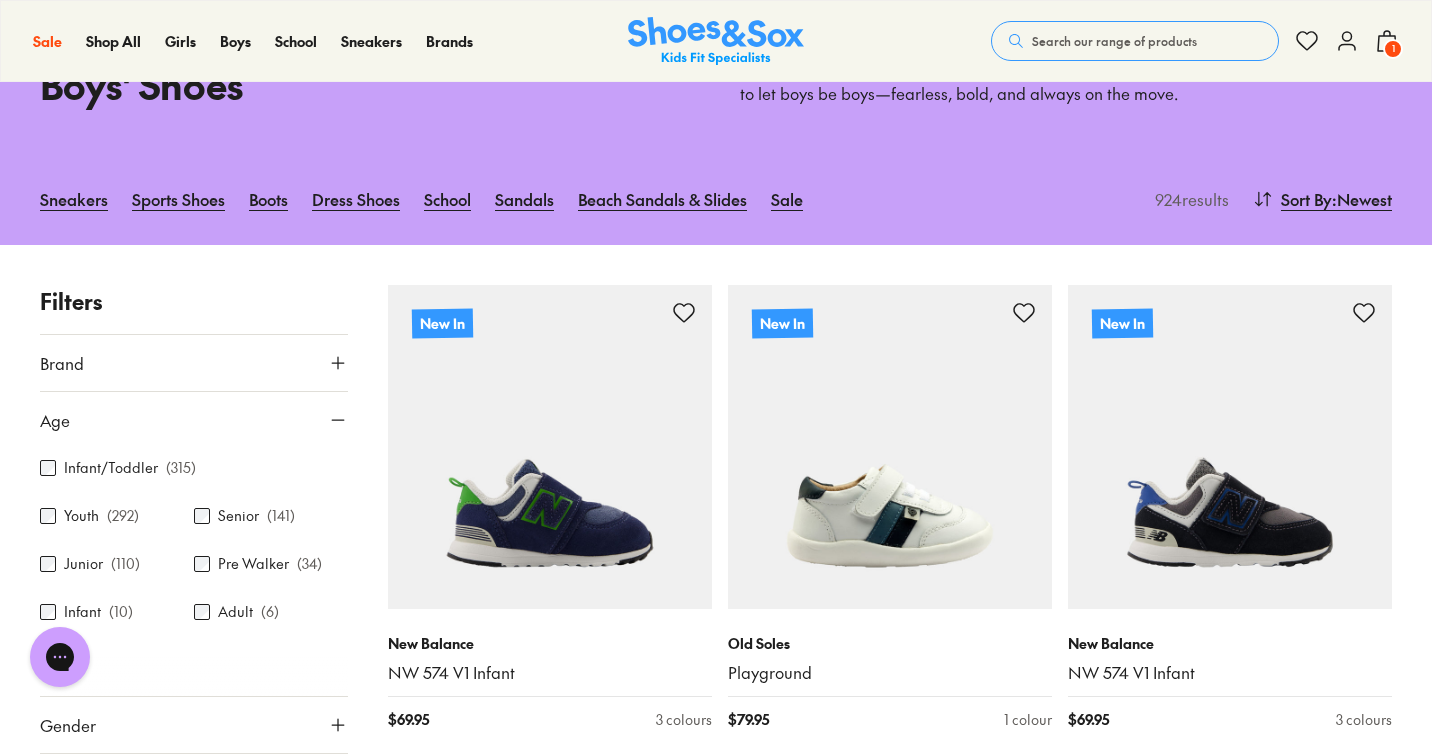 click on "Filters Brand Adidas Originals ( 31 ) Adidas Performance ( 35 ) Asics ( 86 ) Birkenstock ( 16 ) Bobux ( 74 ) Camper ( 7 ) Ciao ( 46 ) Clarks ( 122 ) Converse ( 30 ) Crocs ( 40 ) Happy Socks ( 9 ) Harrison ( 9 ) Jett Jones ( 9 ) Kicks ( 14 ) Native ( 1 ) New Balance ( 57 ) Nike ( 139 ) Old Soles ( 24 ) Pablosky ( 12 ) Puma ( 8 ) Reebok ( 80 ) Roc ( 5 ) Saltwater Sandals ( 2 ) Shoes & Sox ( 26 ) Skechers ( 17 ) Startrite ( 2 ) Surefit ( 2 ) Teva ( 4 ) Vans ( 16 ) Age Infant/Toddler ( 315 ) Youth ( 292 ) Senior ( 141 ) Junior ( 110 ) Pre Walker ( 34 ) Infant ( 10 ) Adult ( 6 ) Gender All Boys Unisex Style Sneakers ( 299 ) Sport ( 205 ) Sandals ( 102 ) Beach Sandals ( 71 ) Boots ( 68 ) Accessories ( 56 ) School ( 46 ) Prewalker ( 34 ) Shoes ( 24 ) Gumboots ( 15 ) Slippers ( 3 ) Colour Black ( 234 ) White ( 153 ) Navy ( 134 ) Blue ( 124 ) Grey ( 43 ) Brown ( 38 ) Beige ( 33 ) Red ( 33 ) Neutrals ( 30 ) Multi Colour ( 23 ) Green ( 20 ) Purple ( 12 ) Light Blue ( 11 ) Pink ( 10 ) Yellow ( 7 ) Orange ( 4 ) Silver ( 1" at bounding box center (716, 2984) 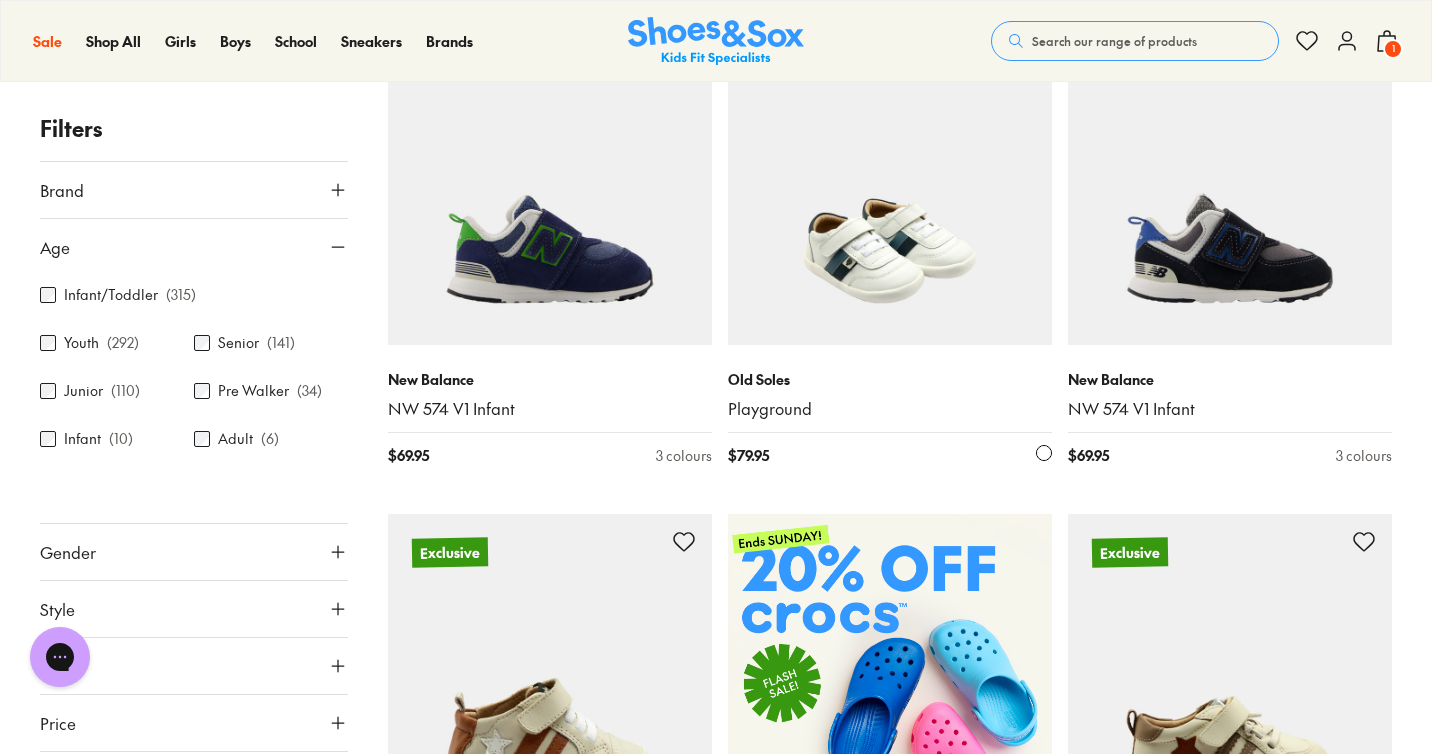 scroll, scrollTop: 425, scrollLeft: 0, axis: vertical 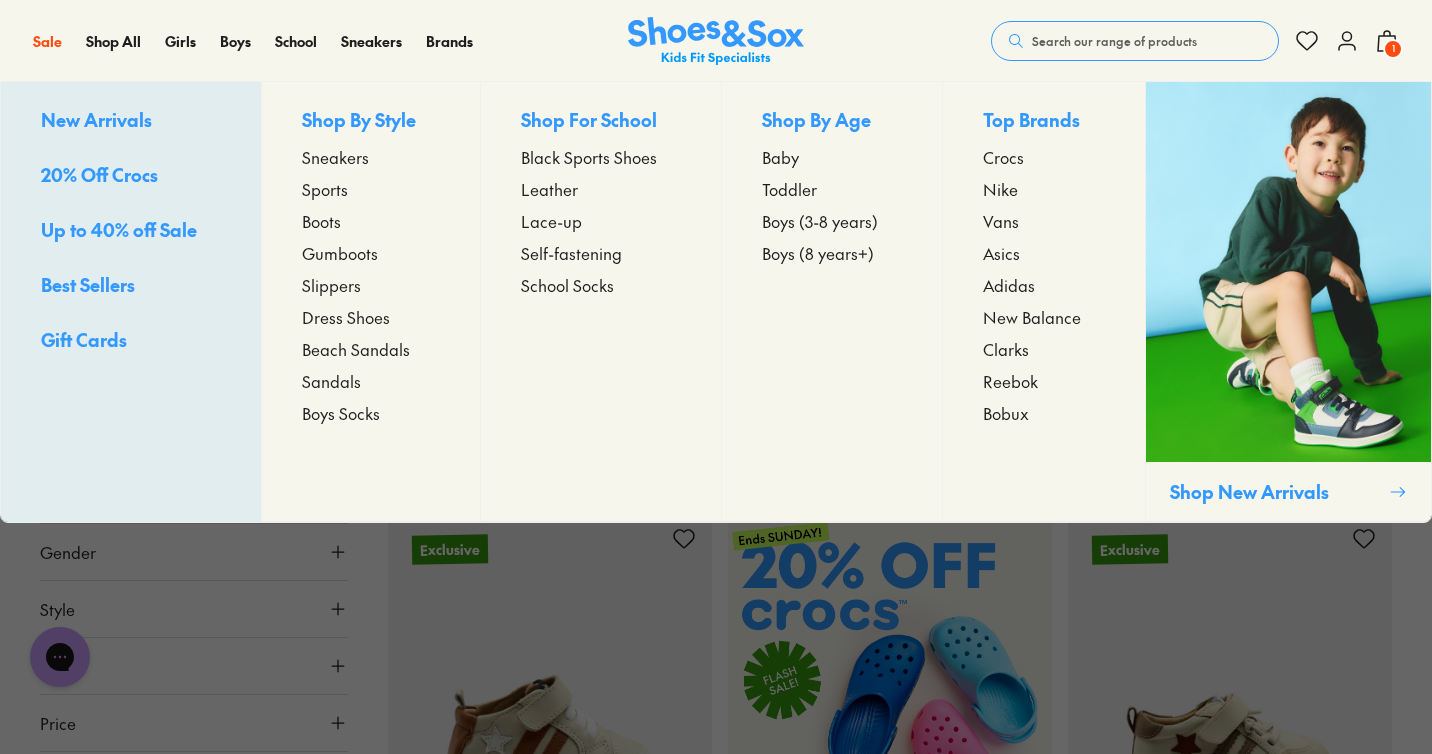 click on "Boys (3-8 years)" at bounding box center (820, 221) 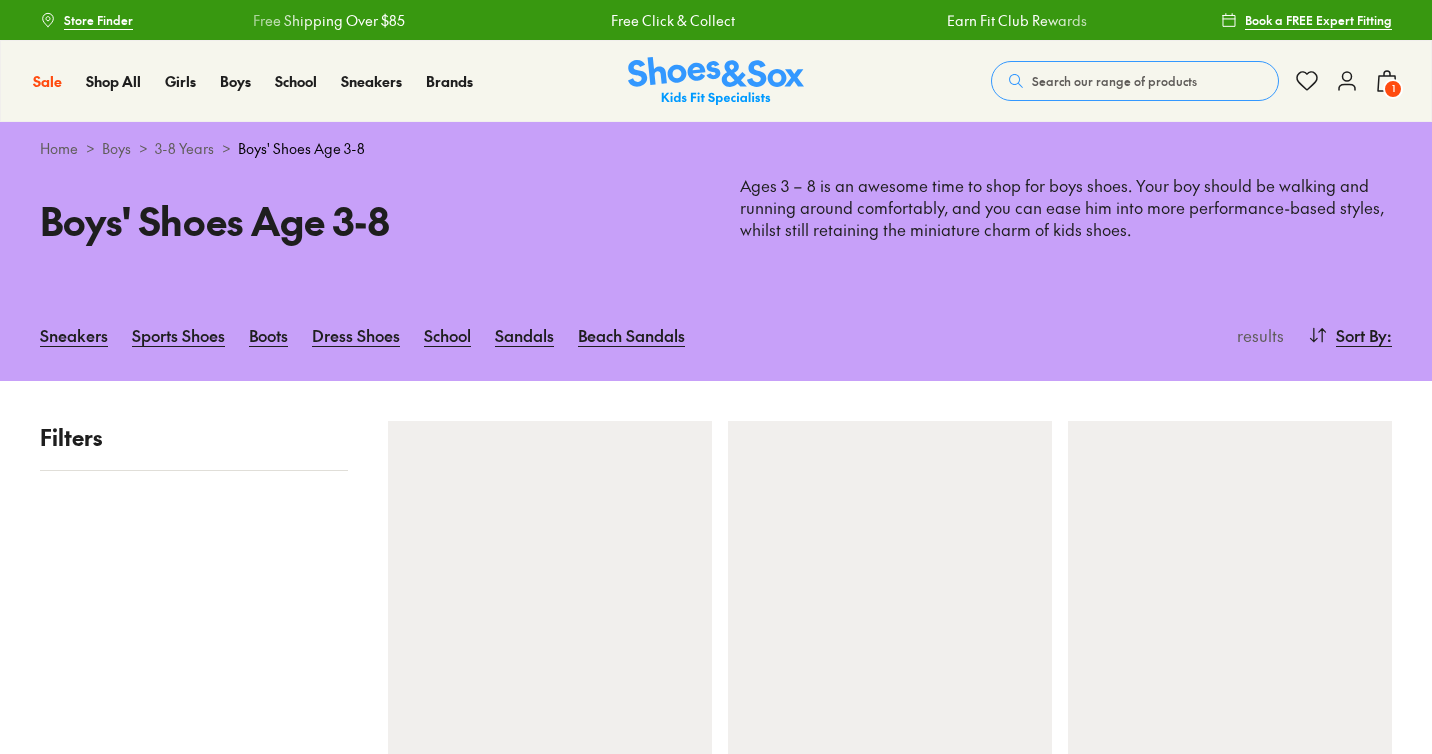 scroll, scrollTop: 0, scrollLeft: 0, axis: both 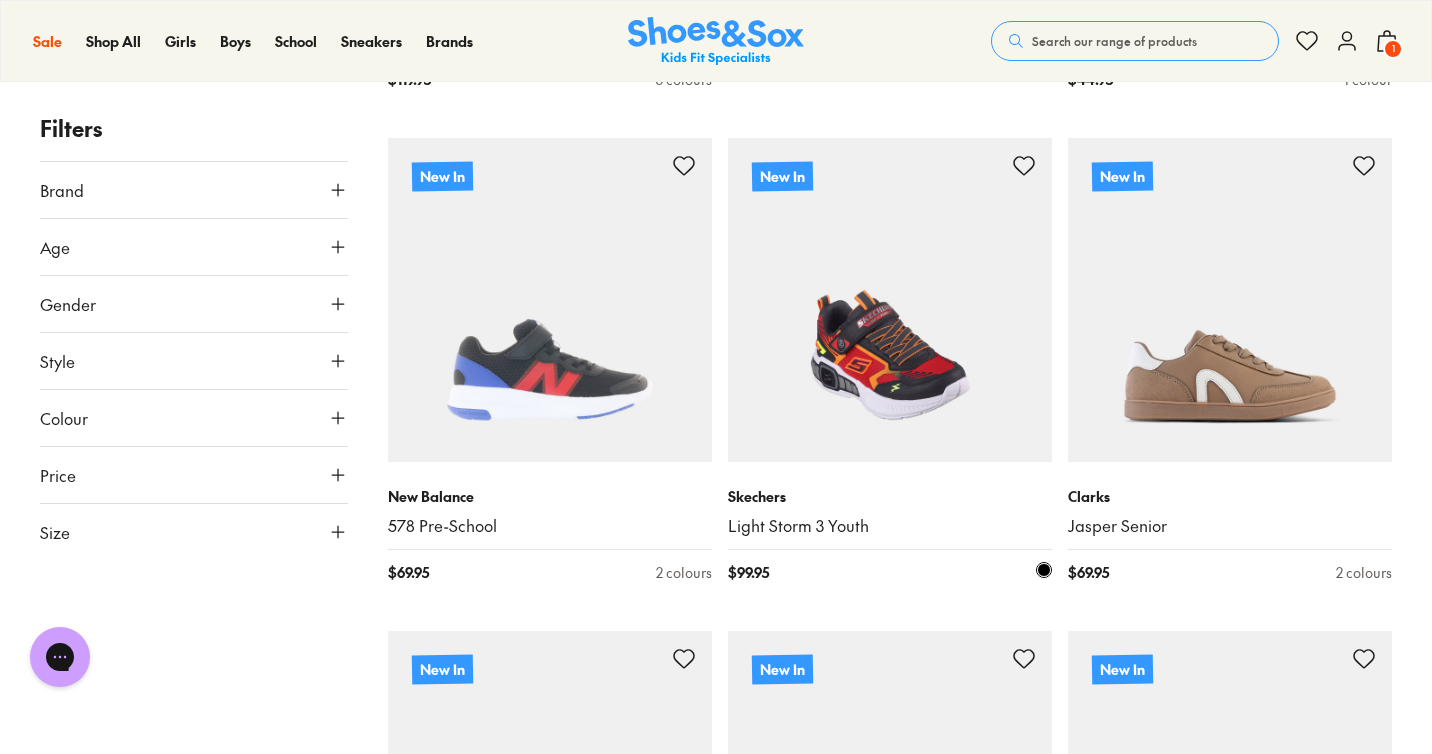 click at bounding box center (890, 300) 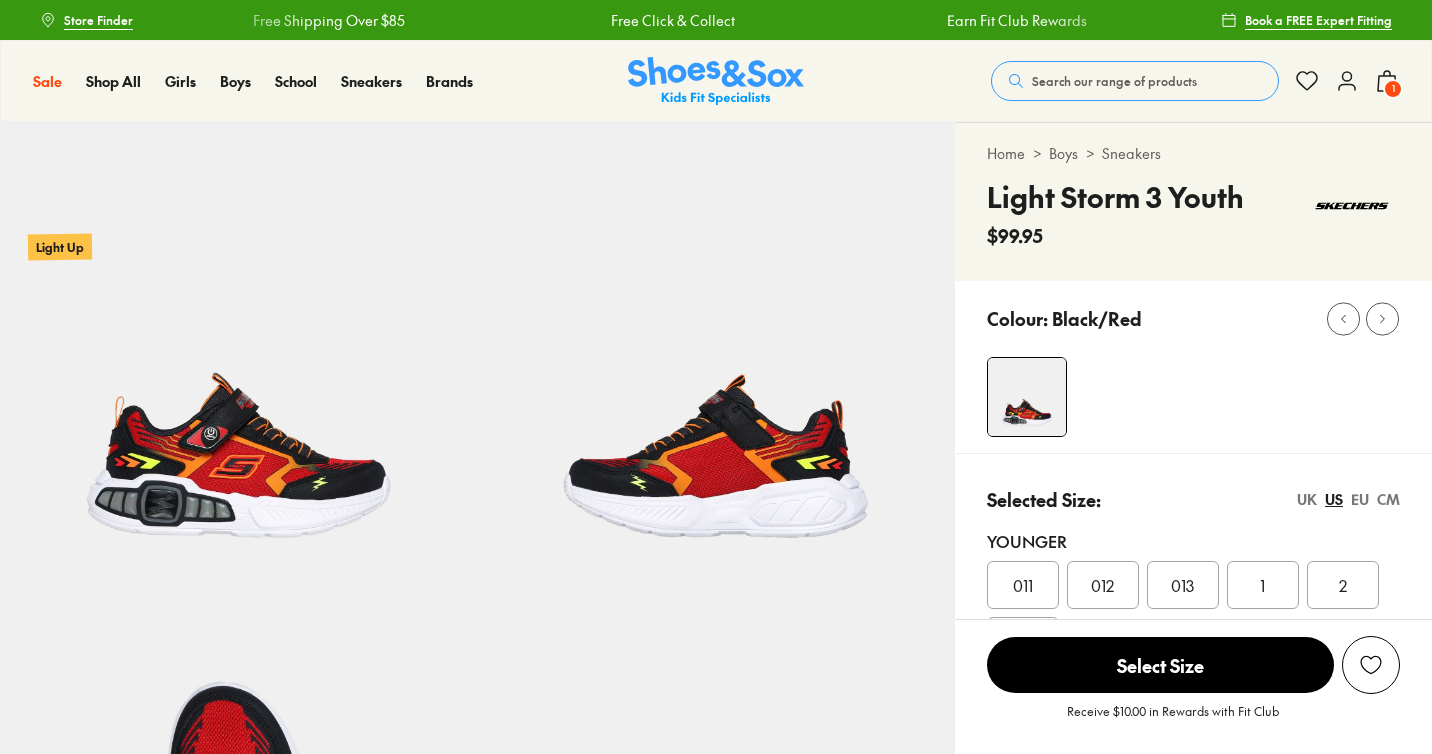 scroll, scrollTop: 0, scrollLeft: 0, axis: both 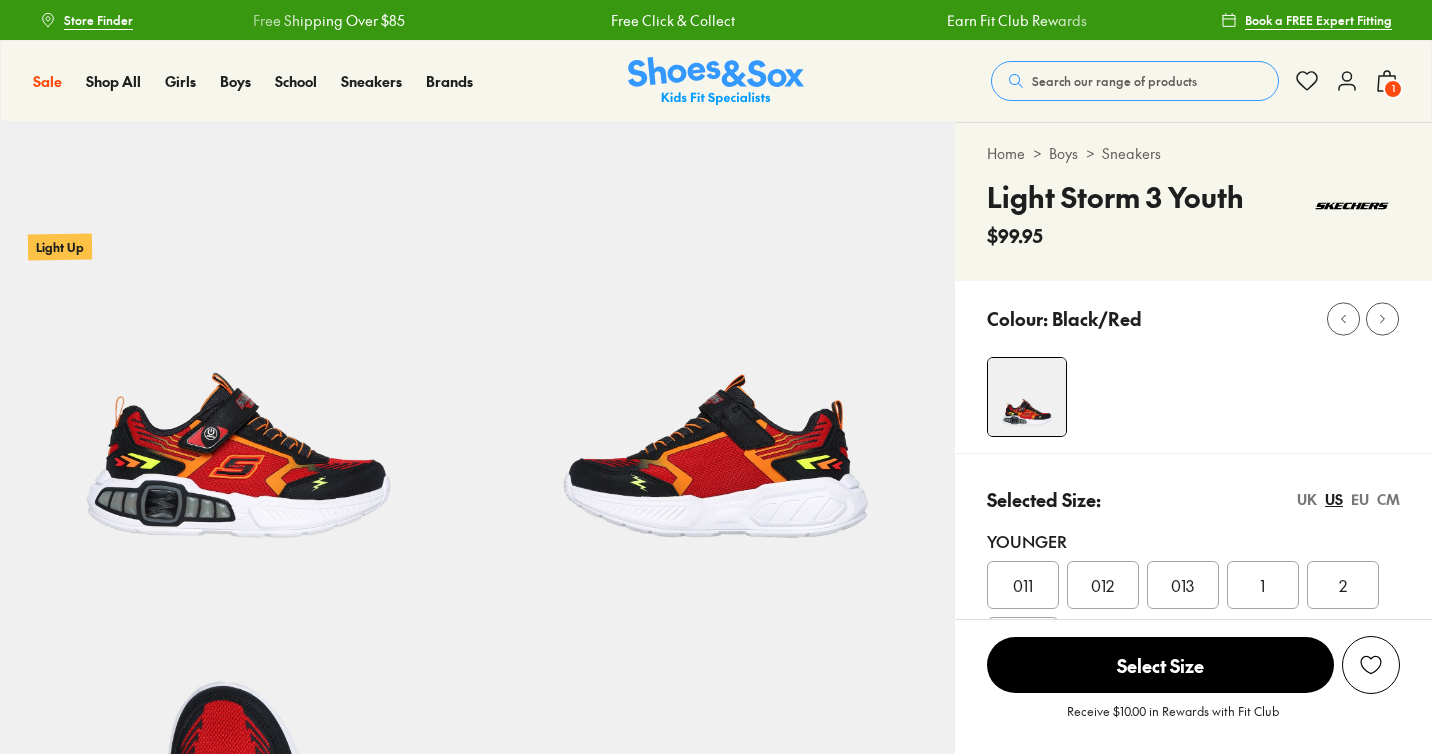 select on "*" 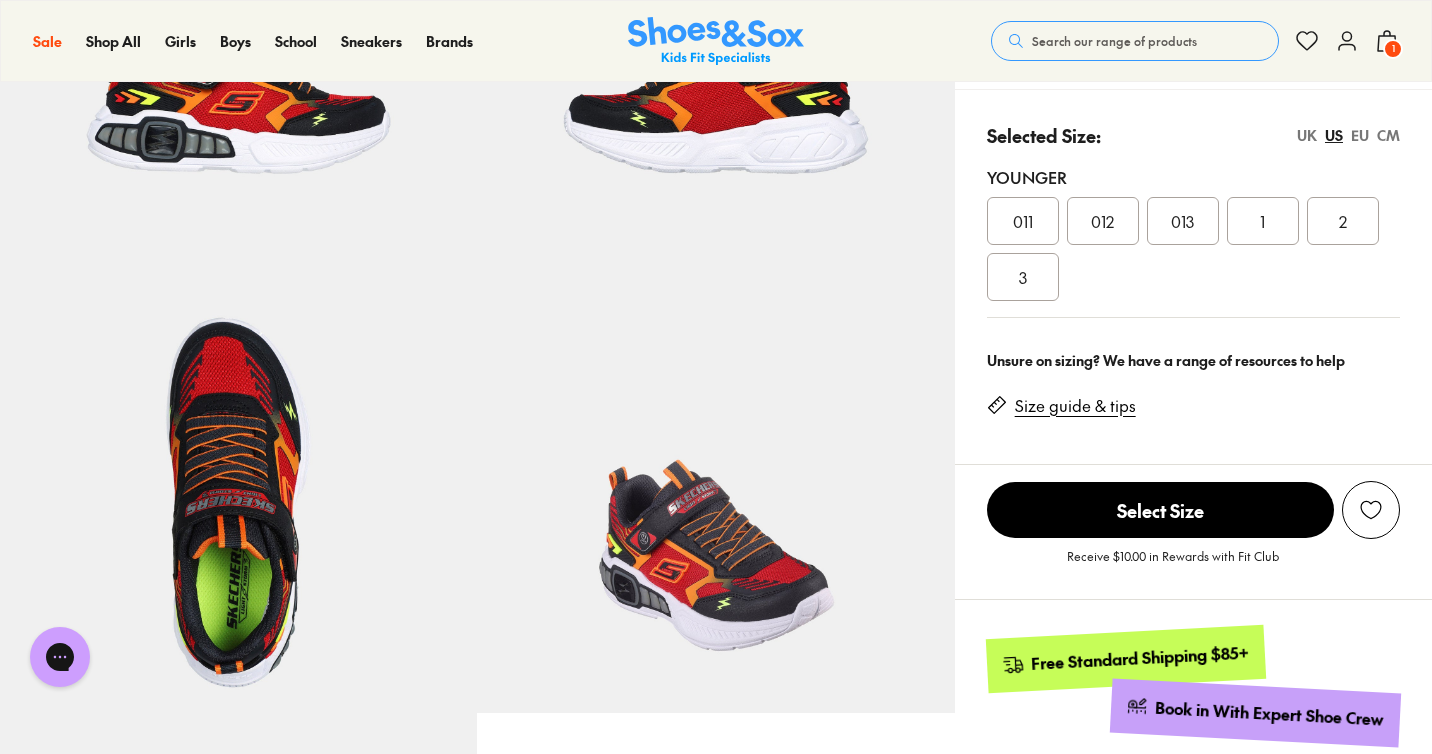 scroll, scrollTop: 454, scrollLeft: 0, axis: vertical 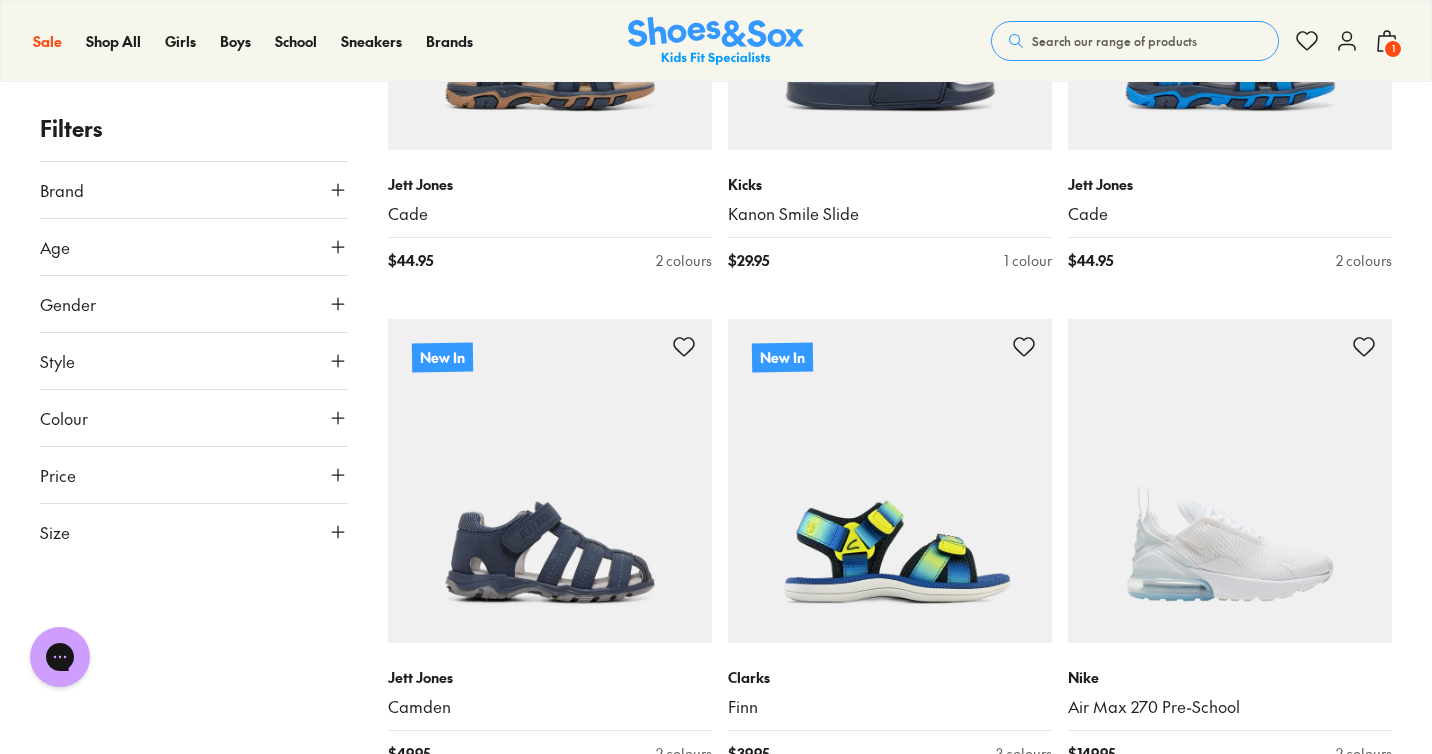 click on "Style" at bounding box center (194, 361) 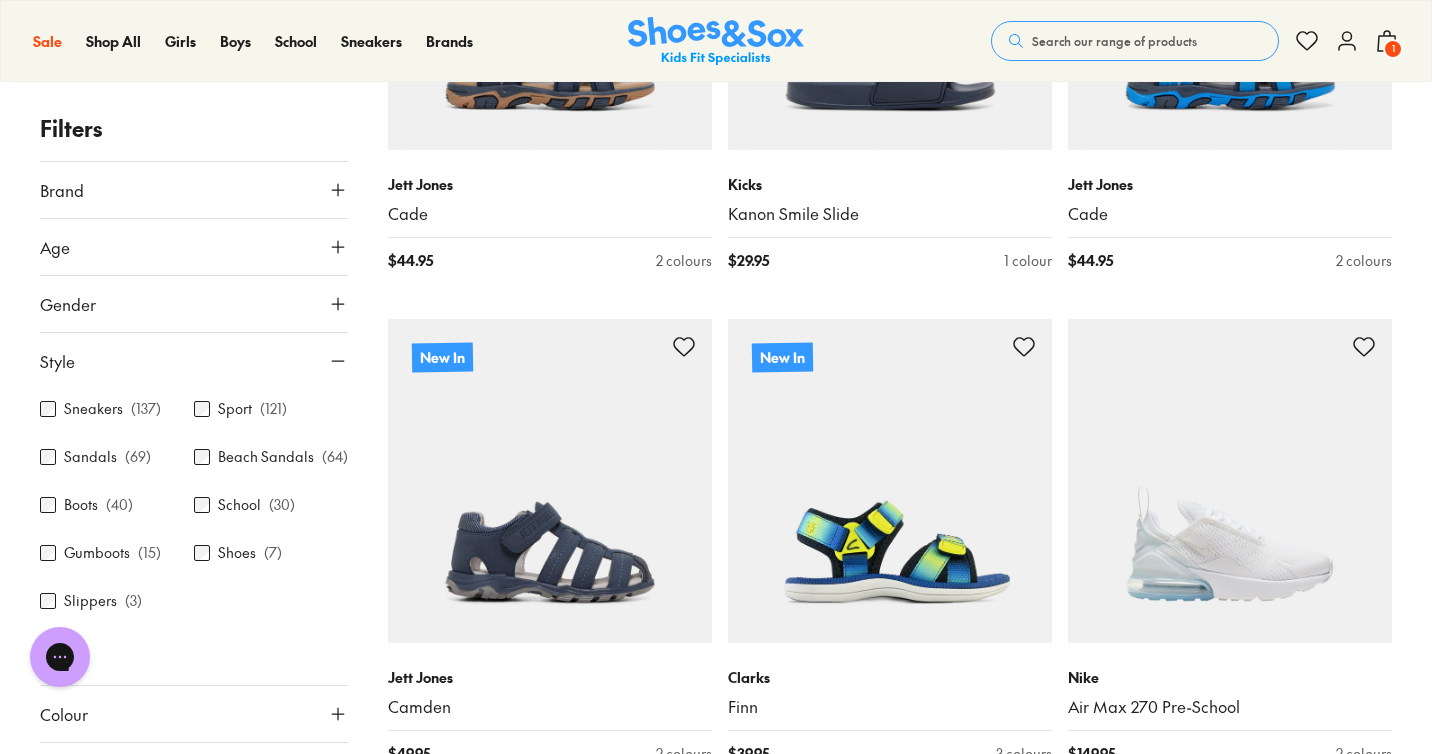 click on "Sneakers ( 137 )" at bounding box center (117, 409) 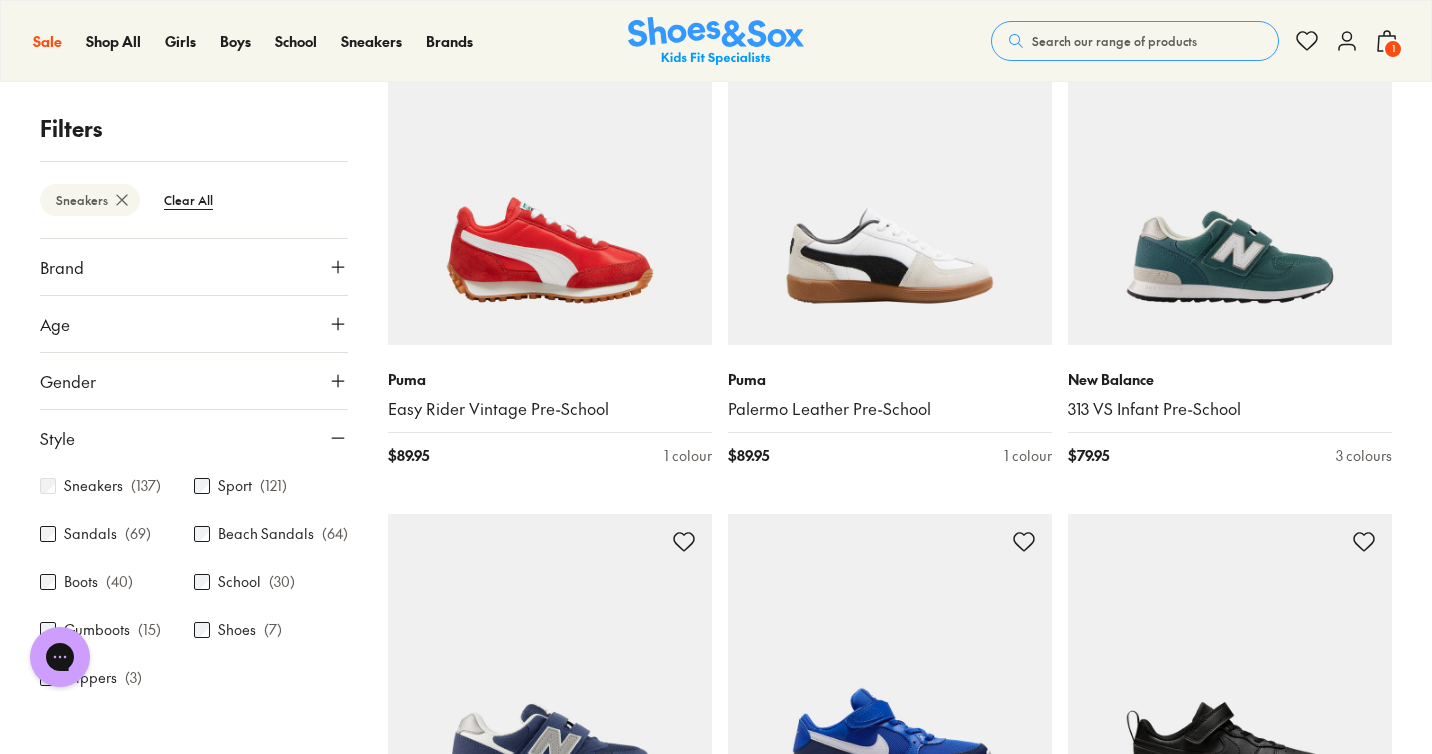 scroll, scrollTop: 2867, scrollLeft: 0, axis: vertical 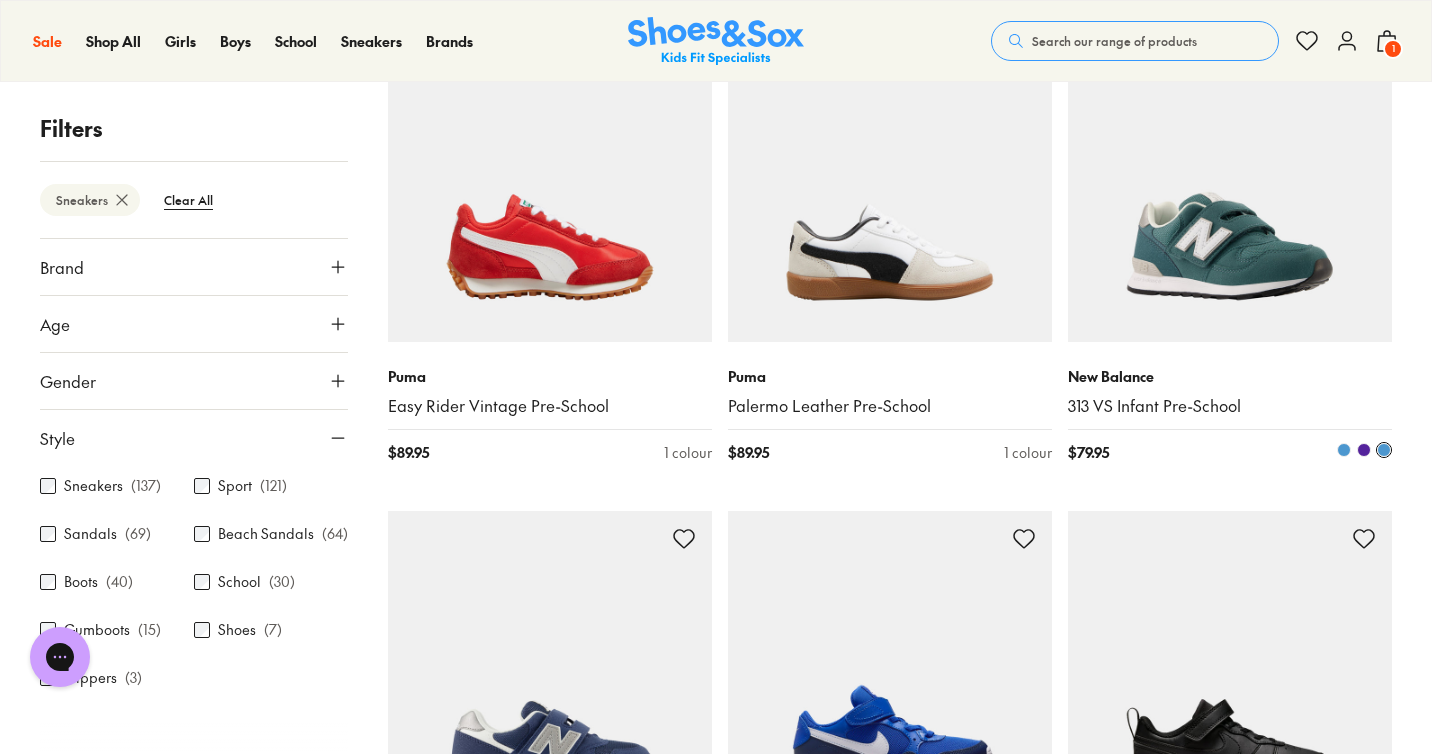click at bounding box center (1230, 180) 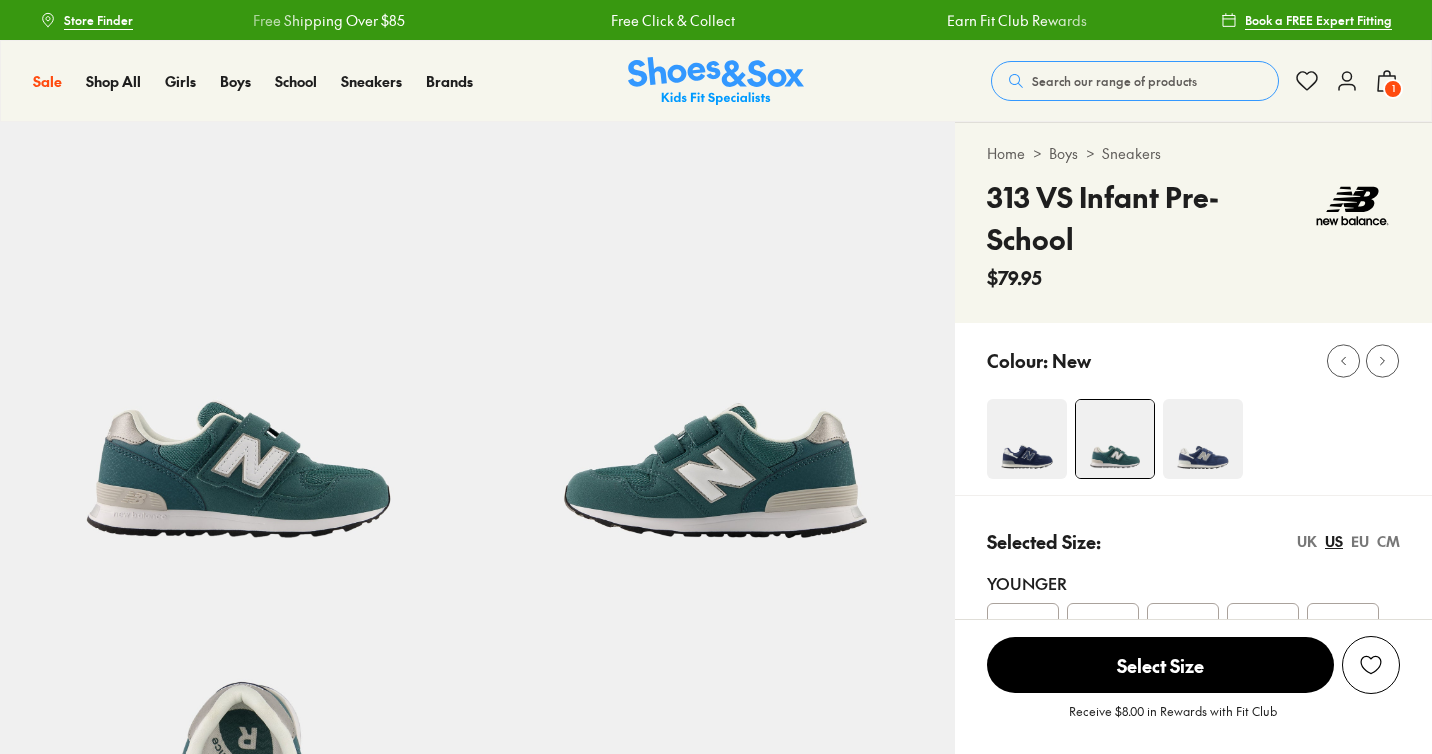scroll, scrollTop: 0, scrollLeft: 0, axis: both 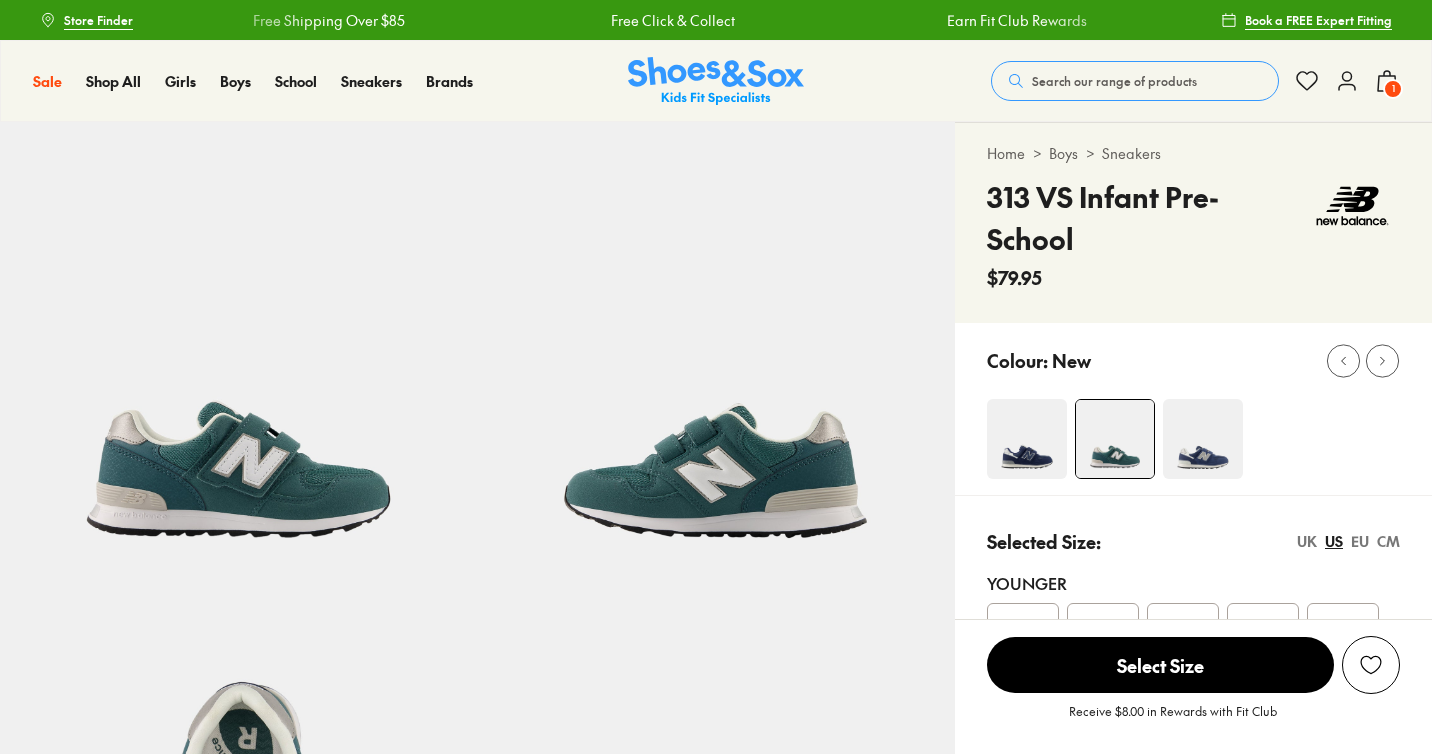 select on "*" 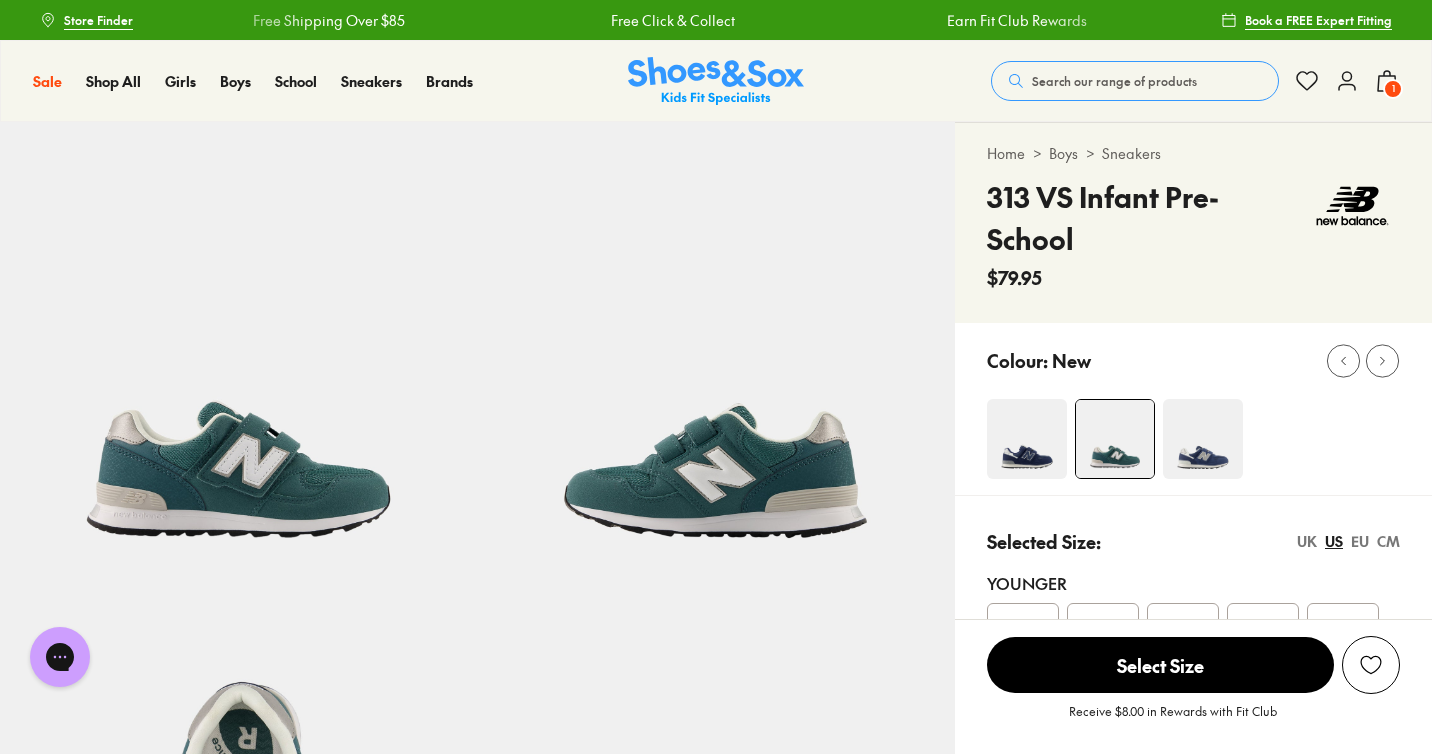 scroll, scrollTop: 0, scrollLeft: 0, axis: both 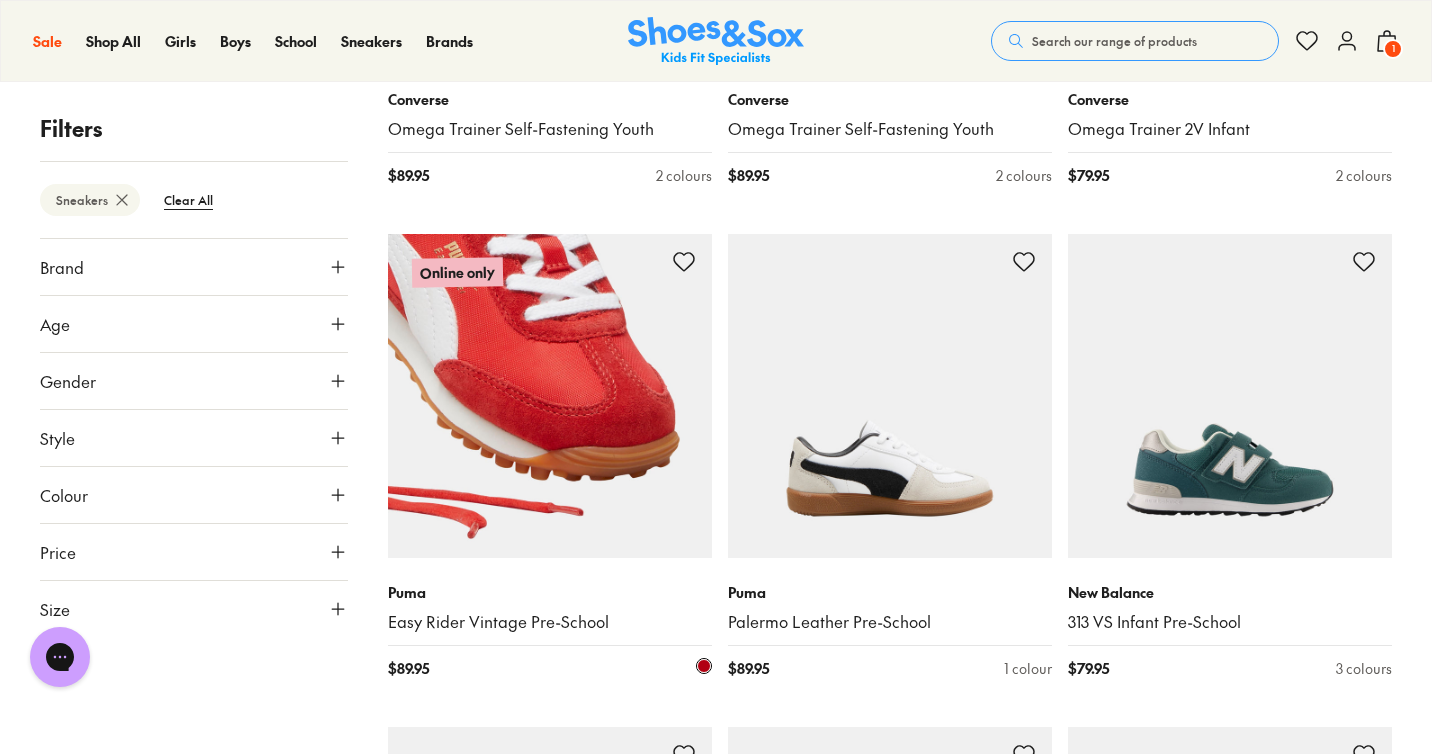 click at bounding box center (550, 396) 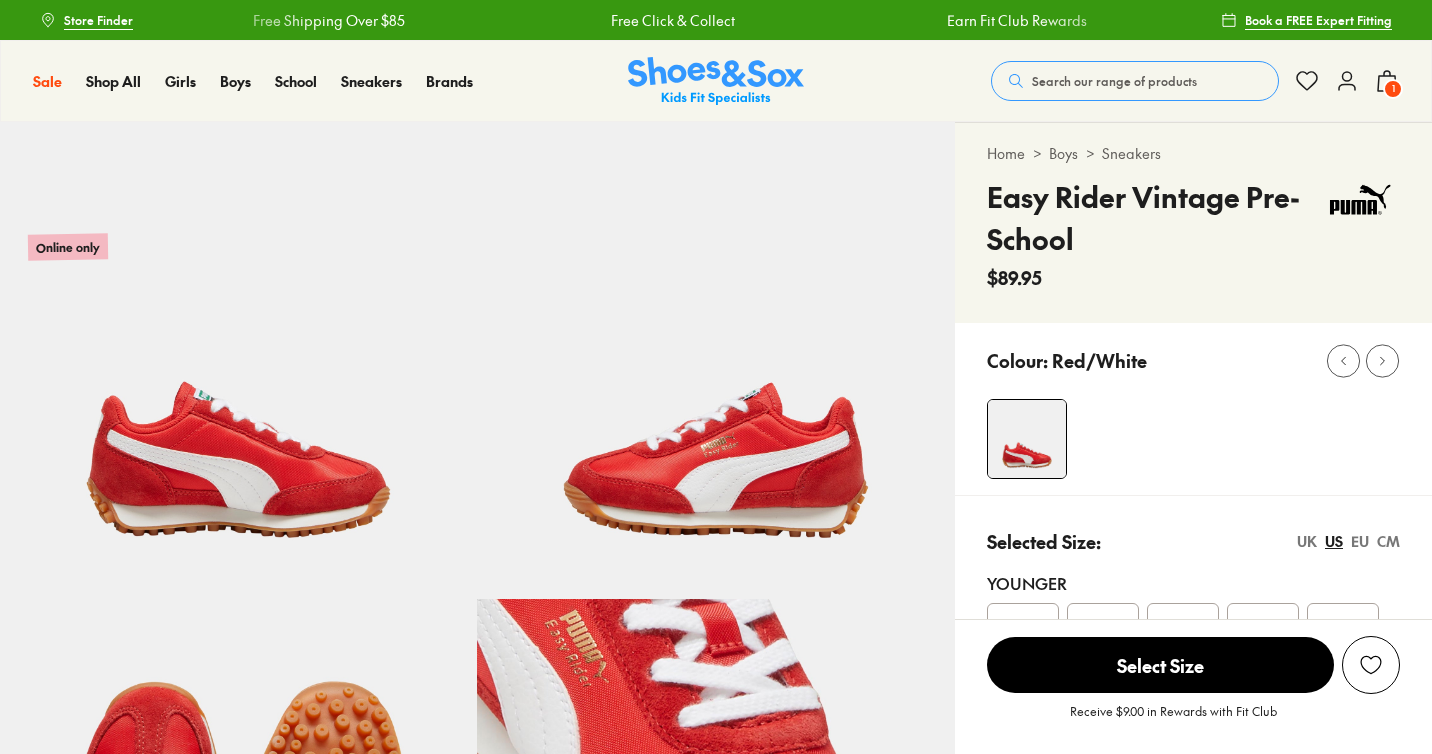 scroll, scrollTop: 0, scrollLeft: 0, axis: both 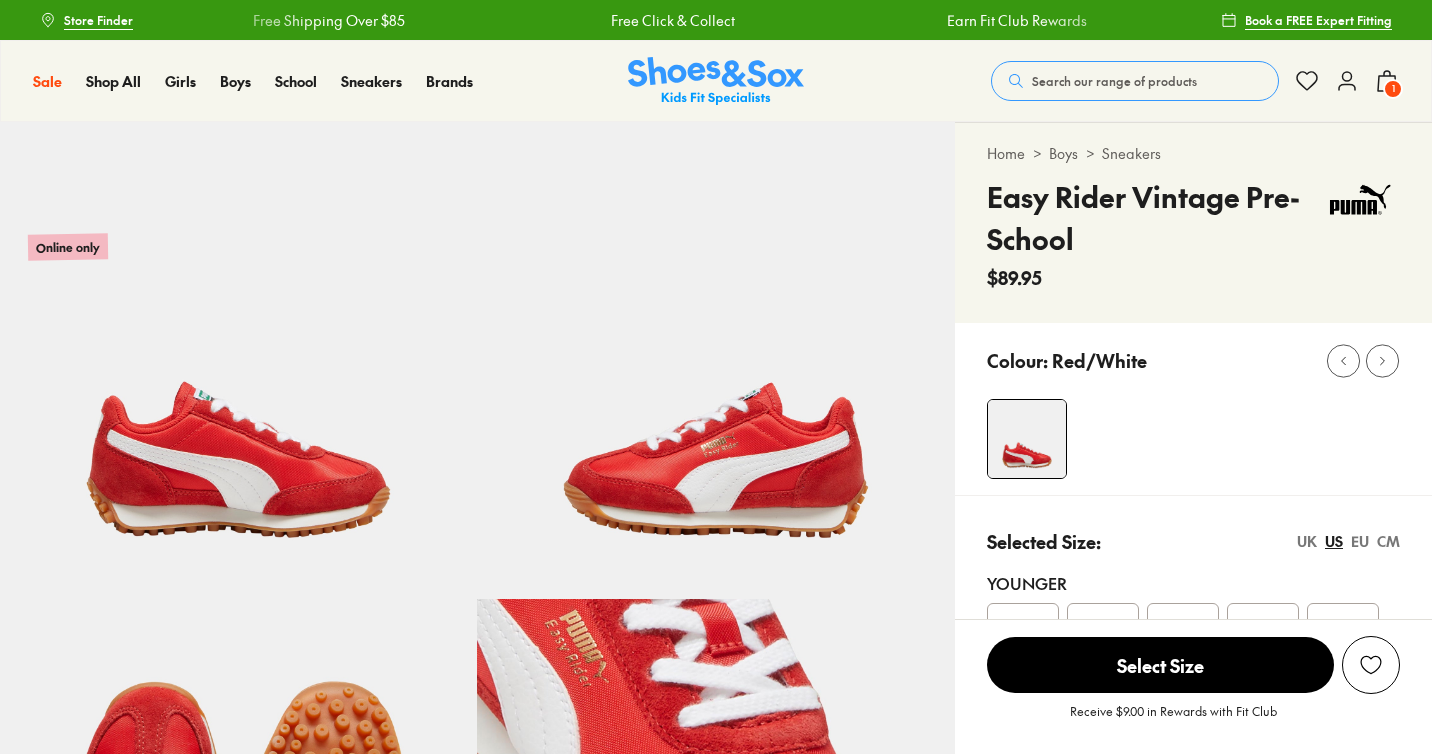select on "*" 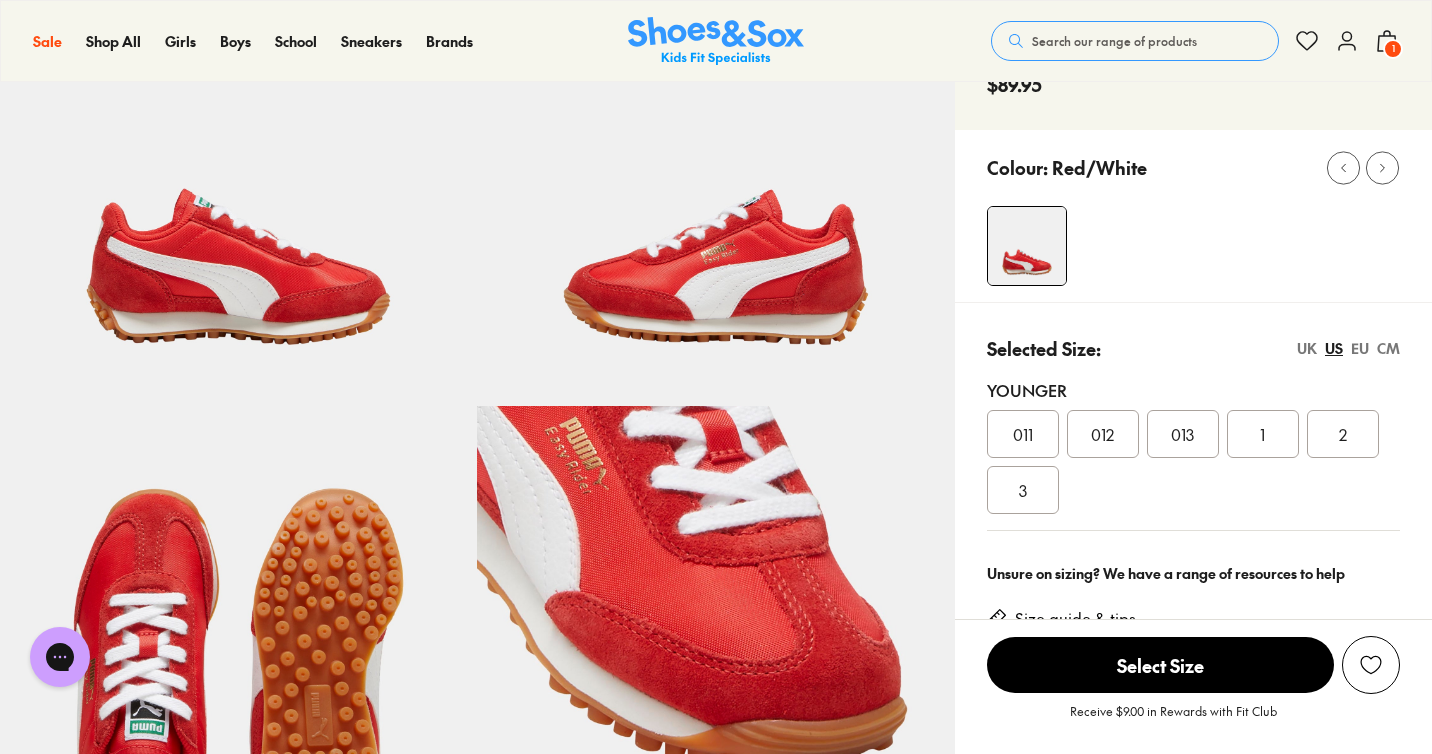 scroll, scrollTop: 186, scrollLeft: 0, axis: vertical 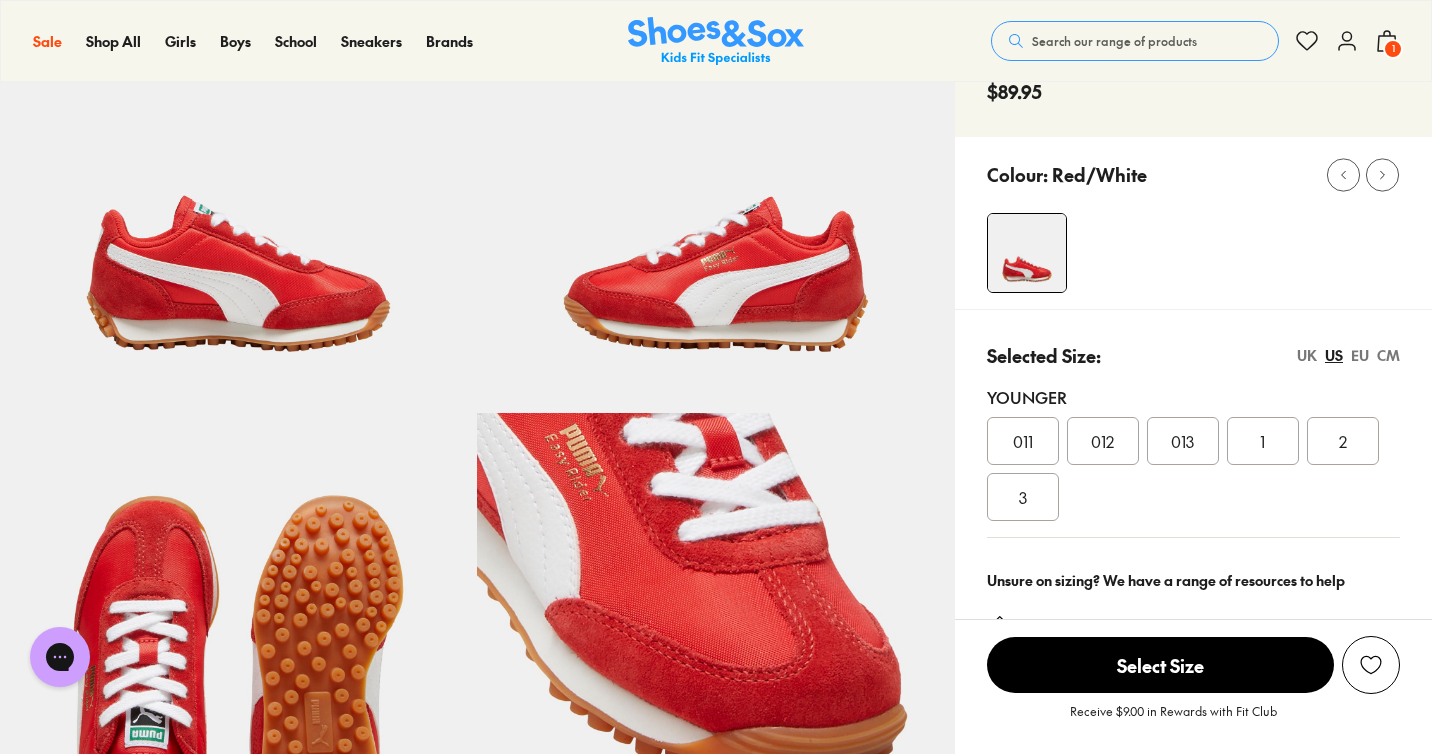 click on "011" at bounding box center [1023, 441] 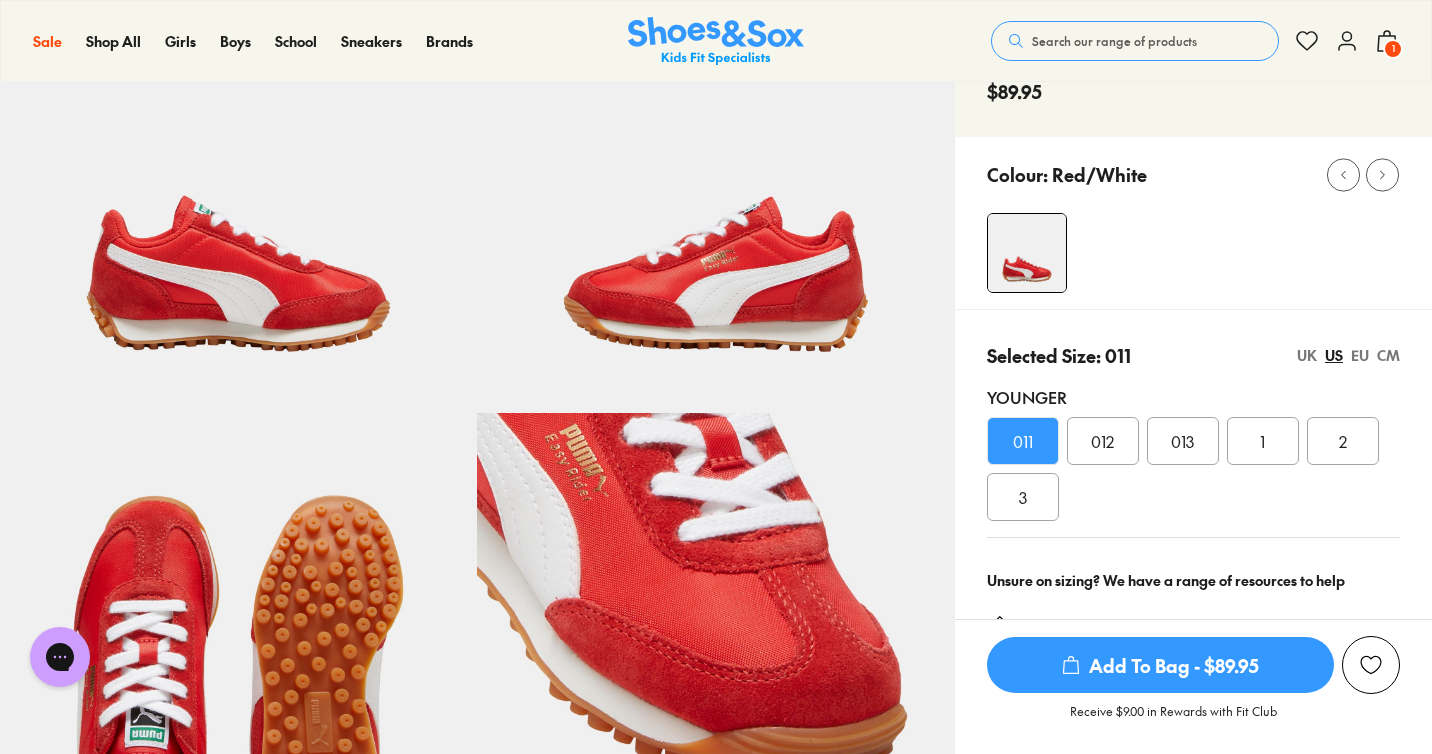 click on "Add To Bag - $89.95" at bounding box center (1160, 665) 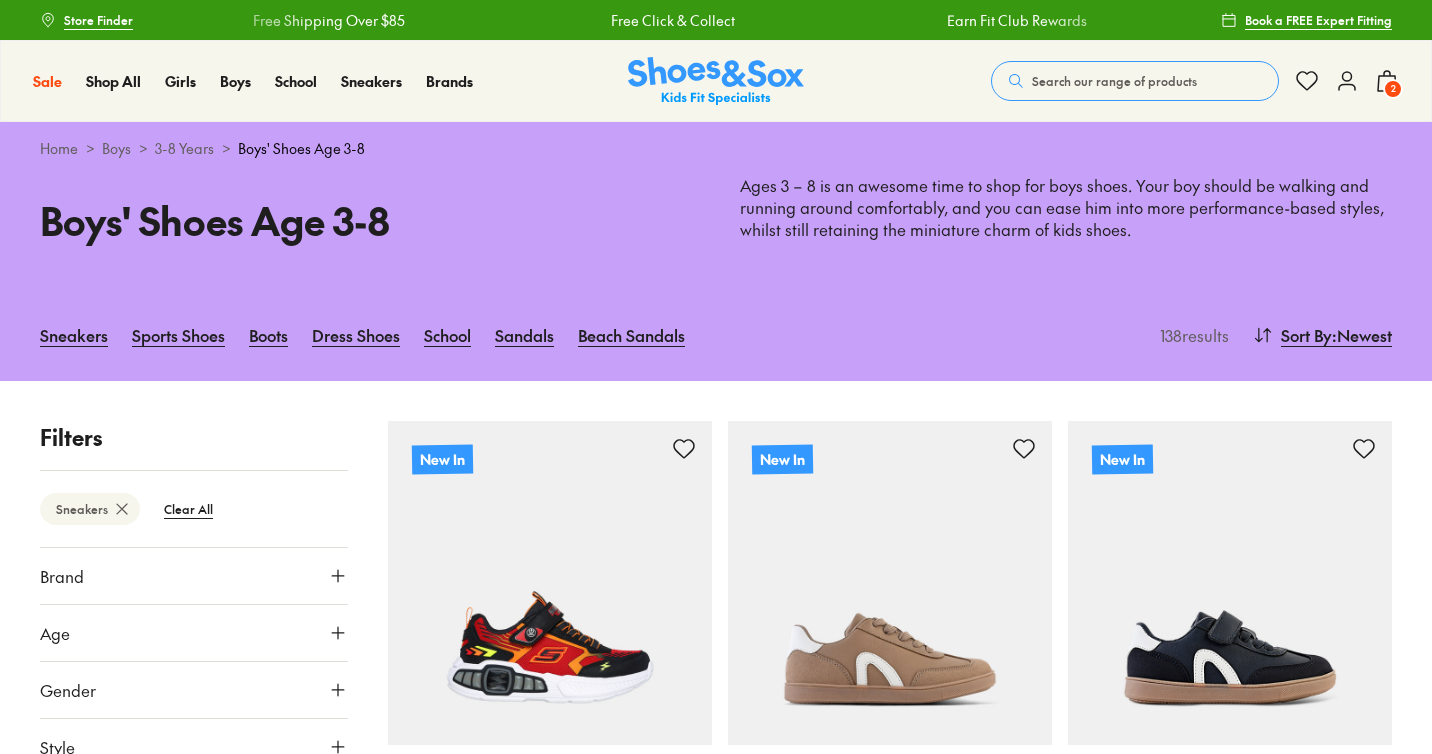 scroll, scrollTop: 2651, scrollLeft: 0, axis: vertical 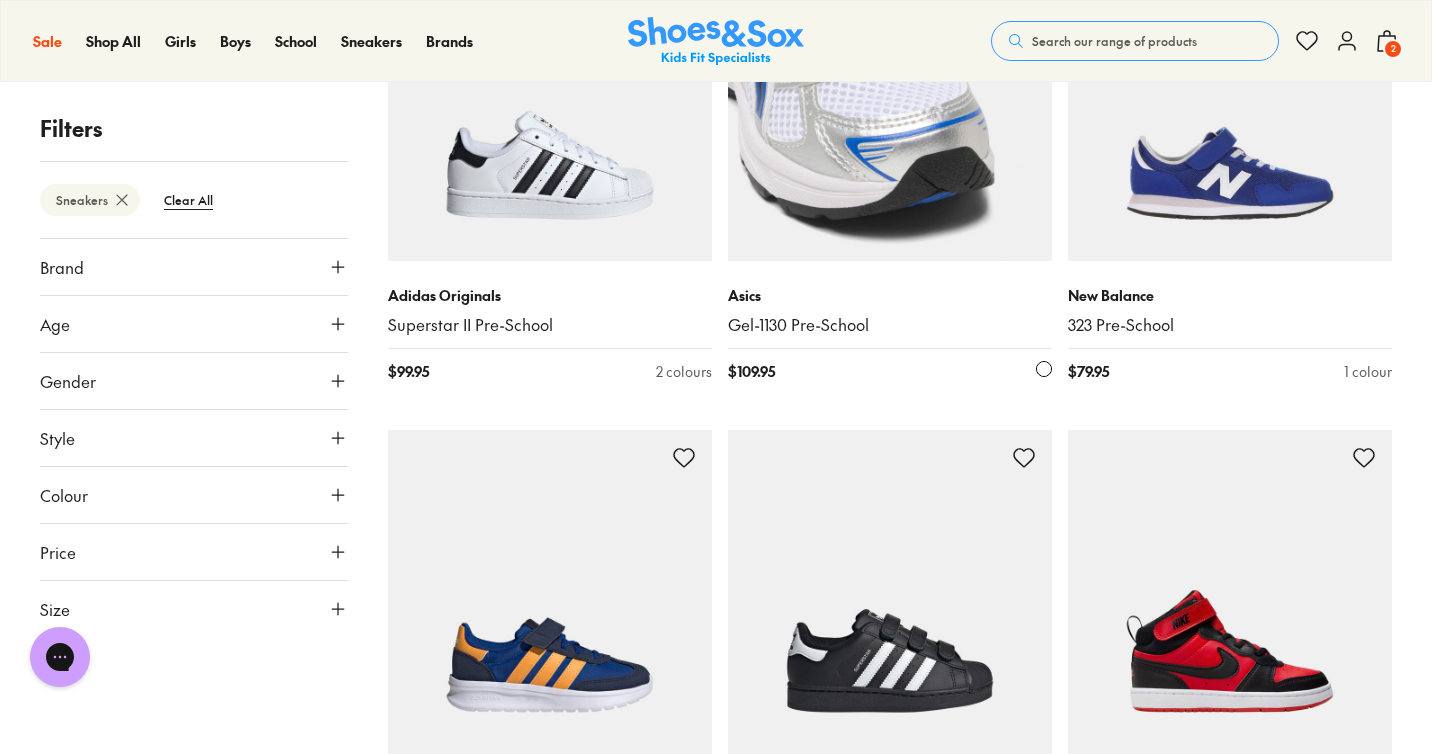 click at bounding box center (890, 99) 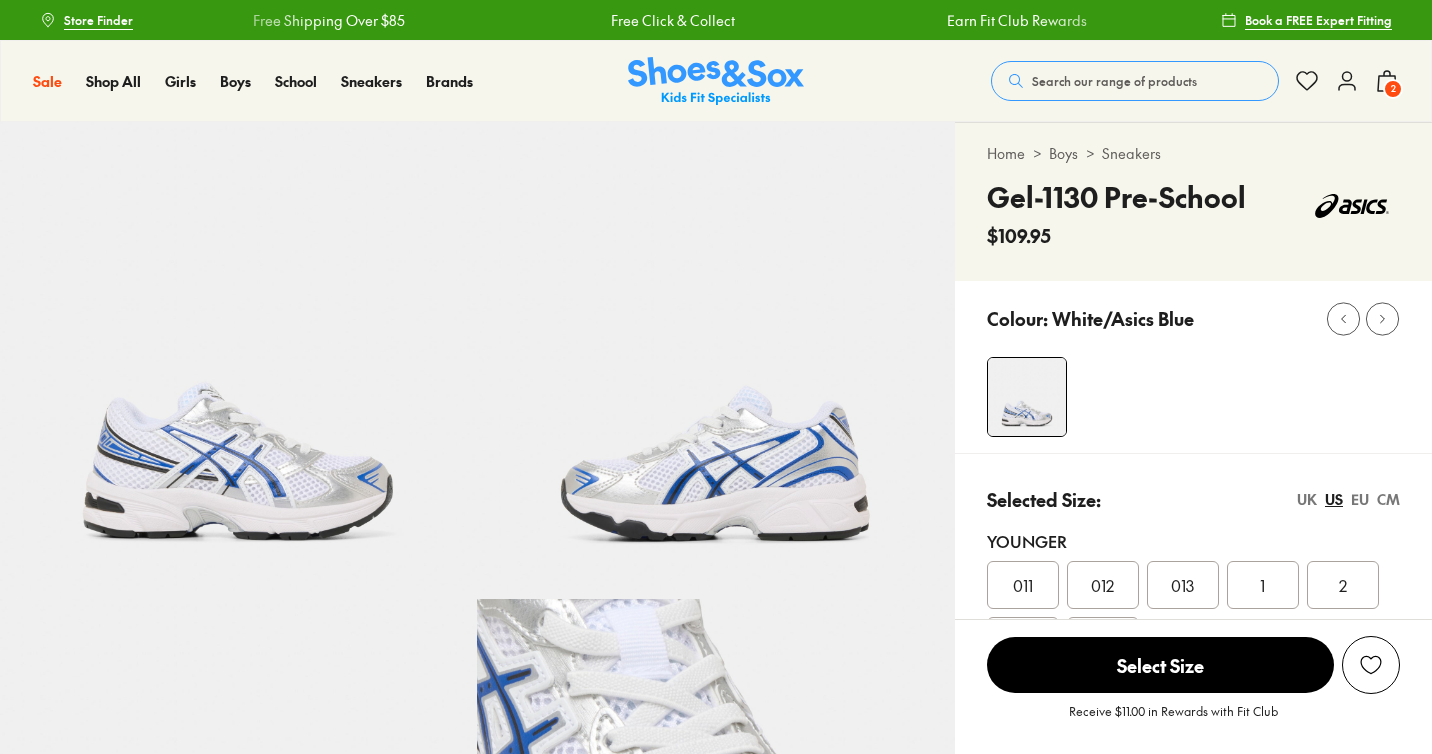 scroll, scrollTop: 0, scrollLeft: 0, axis: both 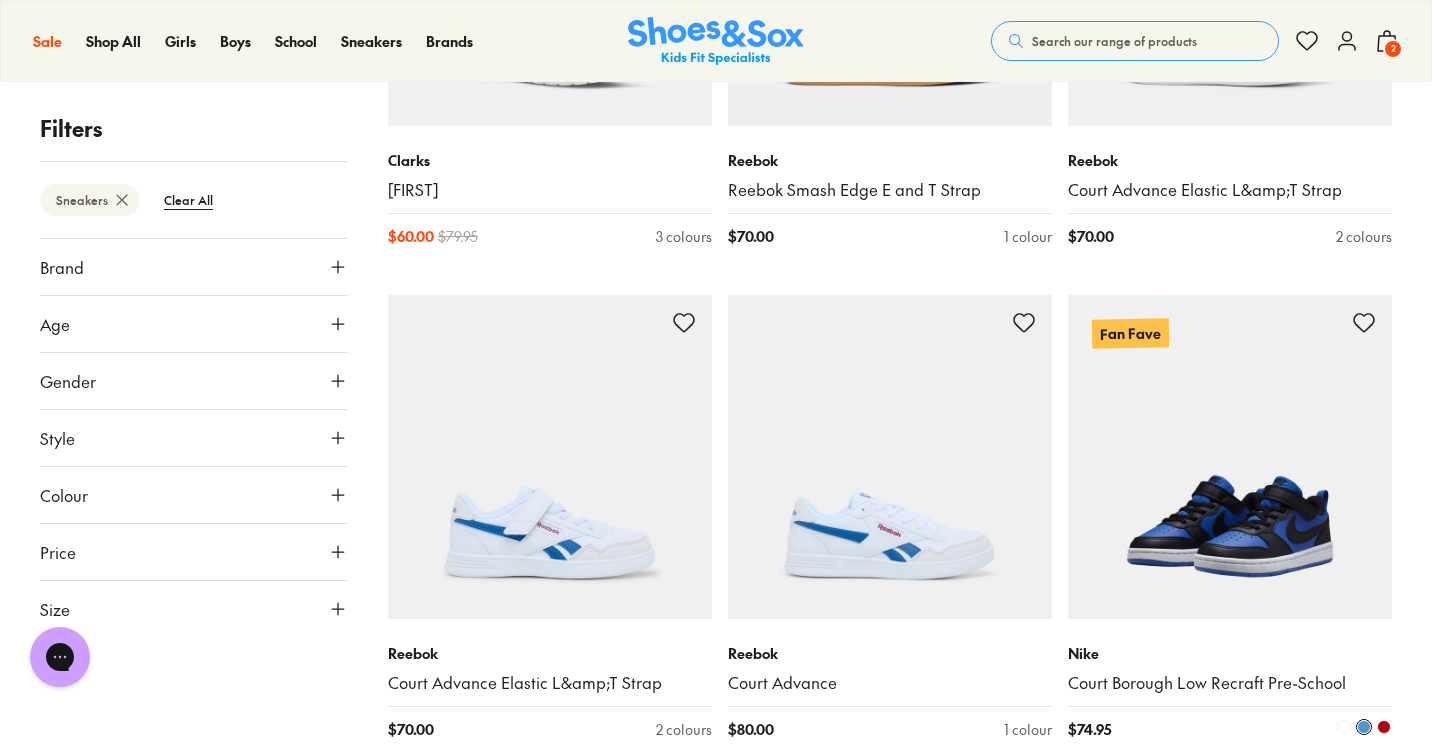 click at bounding box center [1230, 457] 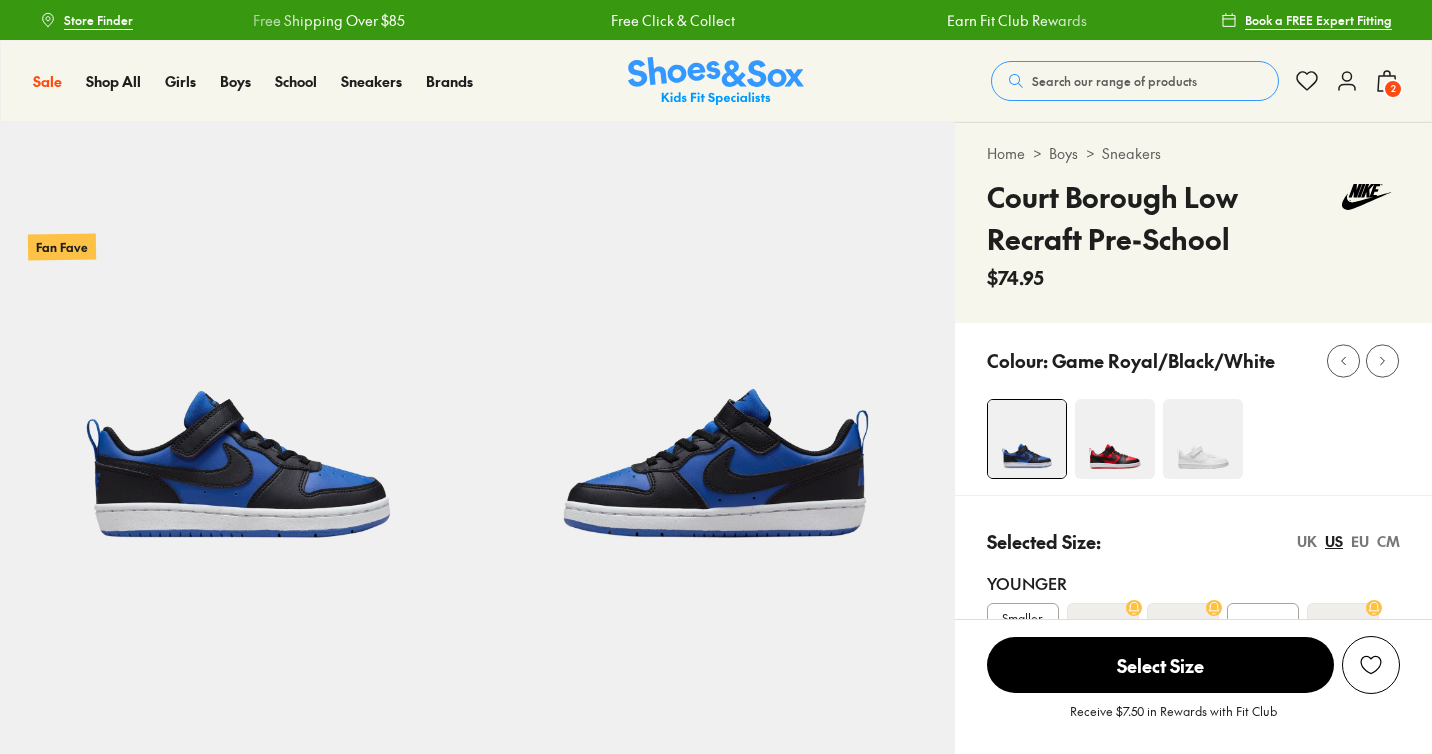 scroll, scrollTop: 0, scrollLeft: 0, axis: both 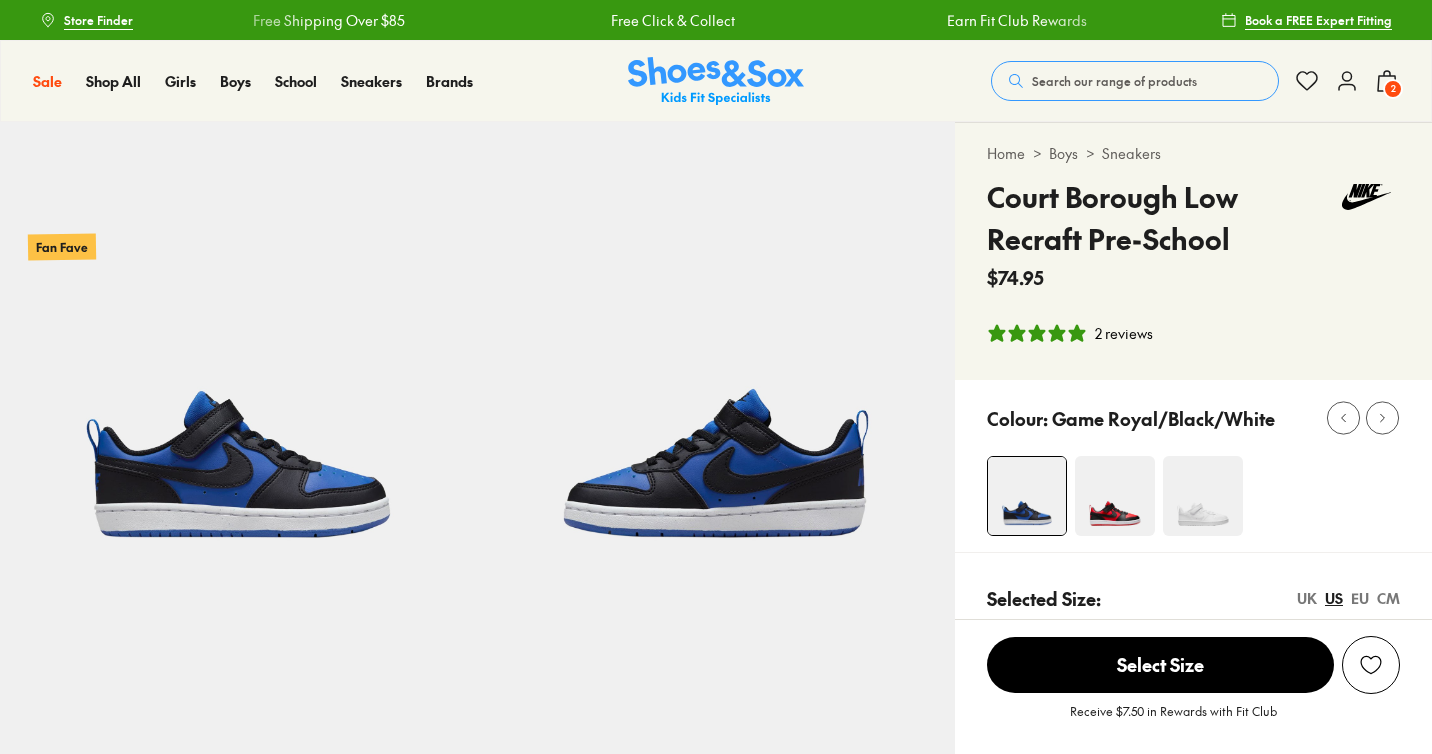 select on "*" 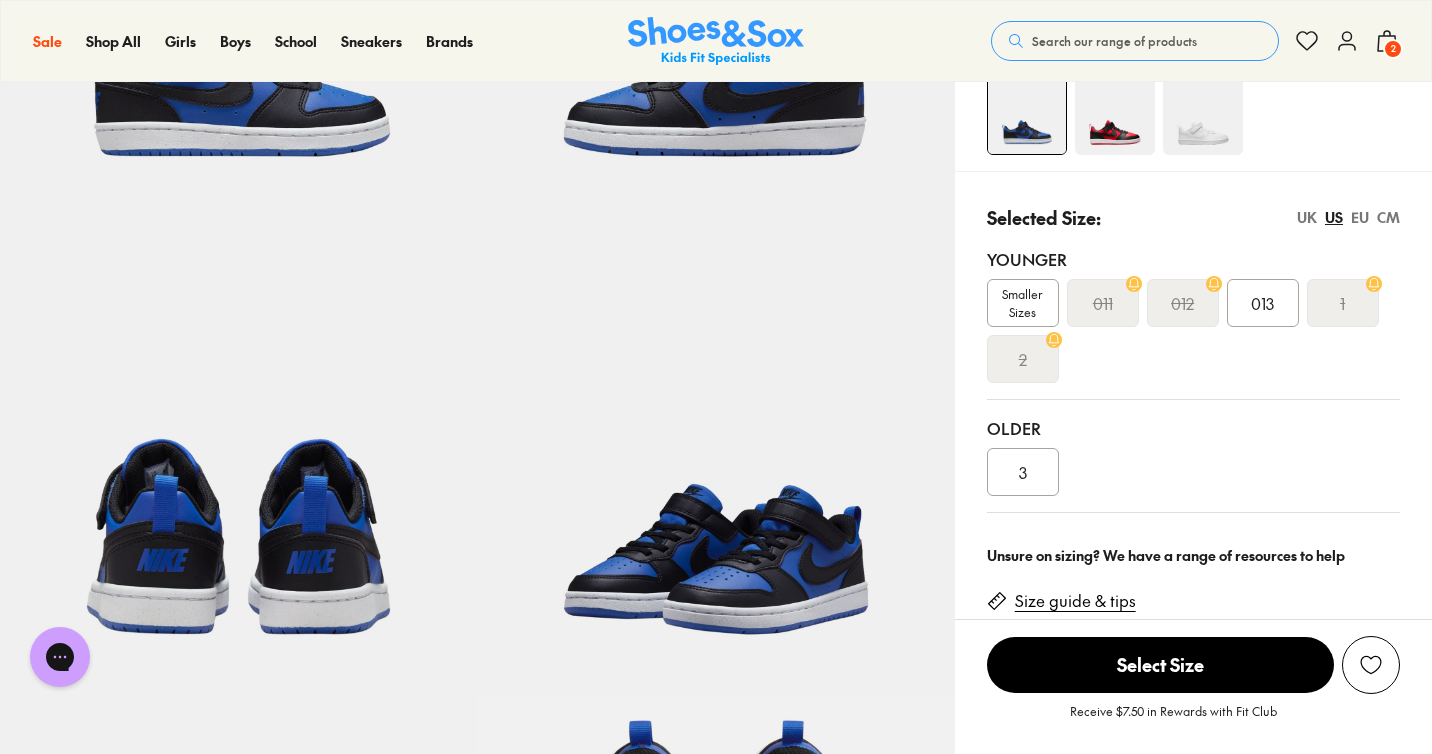 scroll, scrollTop: 227, scrollLeft: 0, axis: vertical 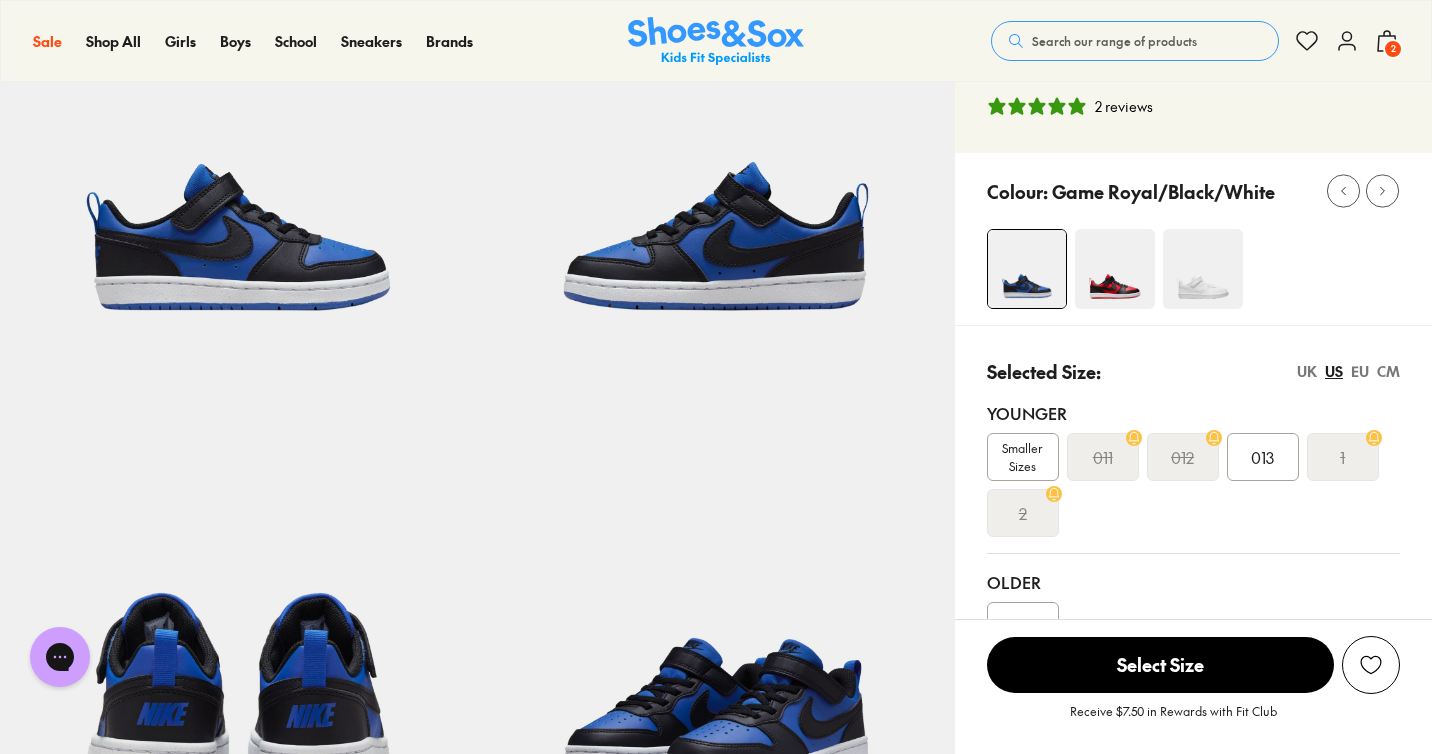 click at bounding box center [1115, 269] 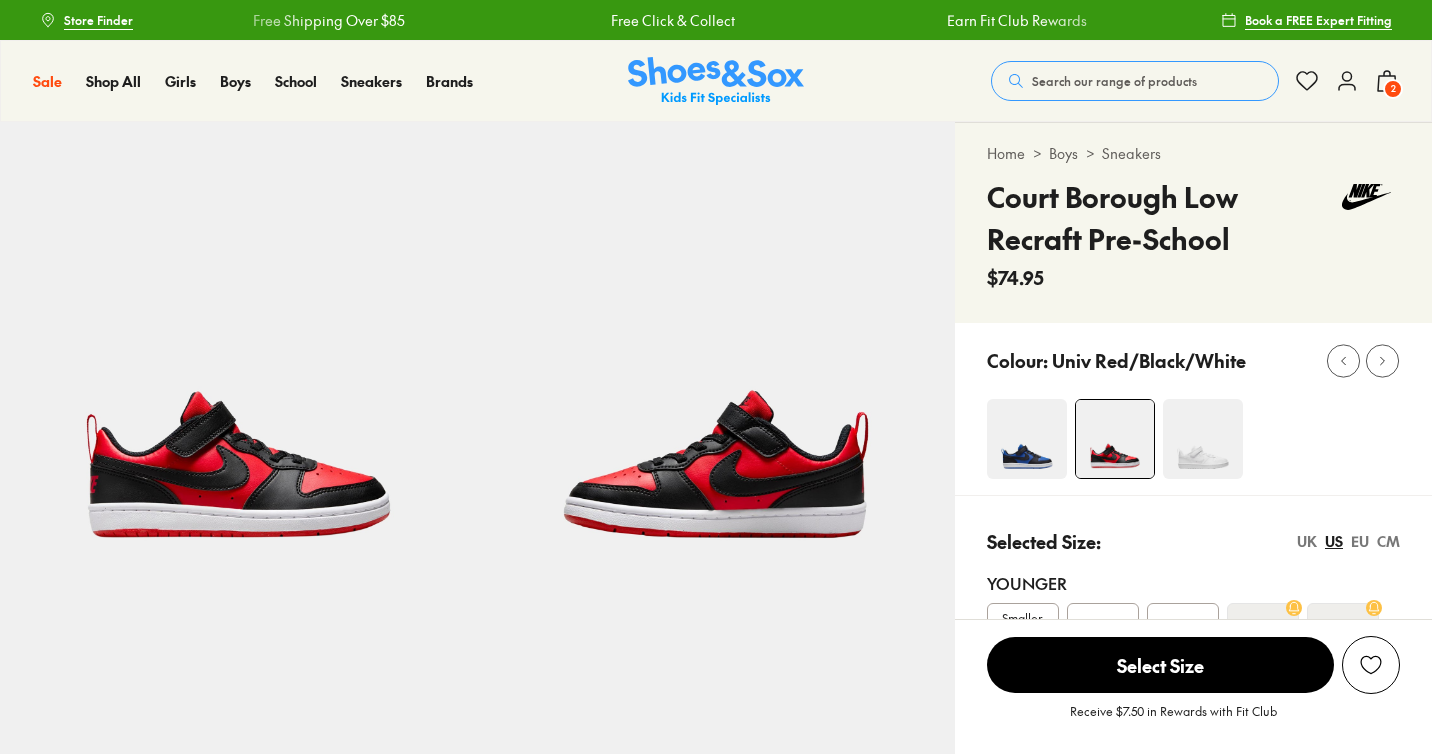 scroll, scrollTop: 0, scrollLeft: 0, axis: both 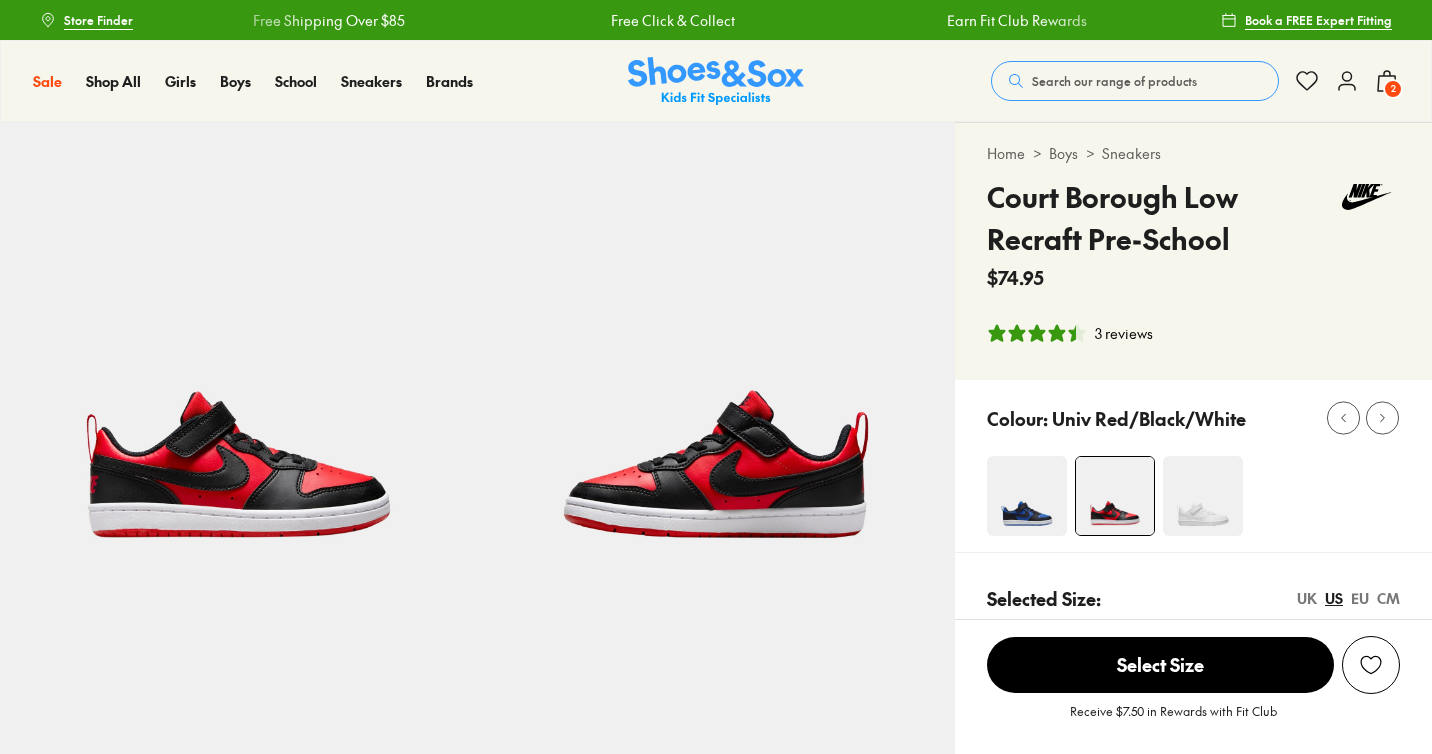 select on "*" 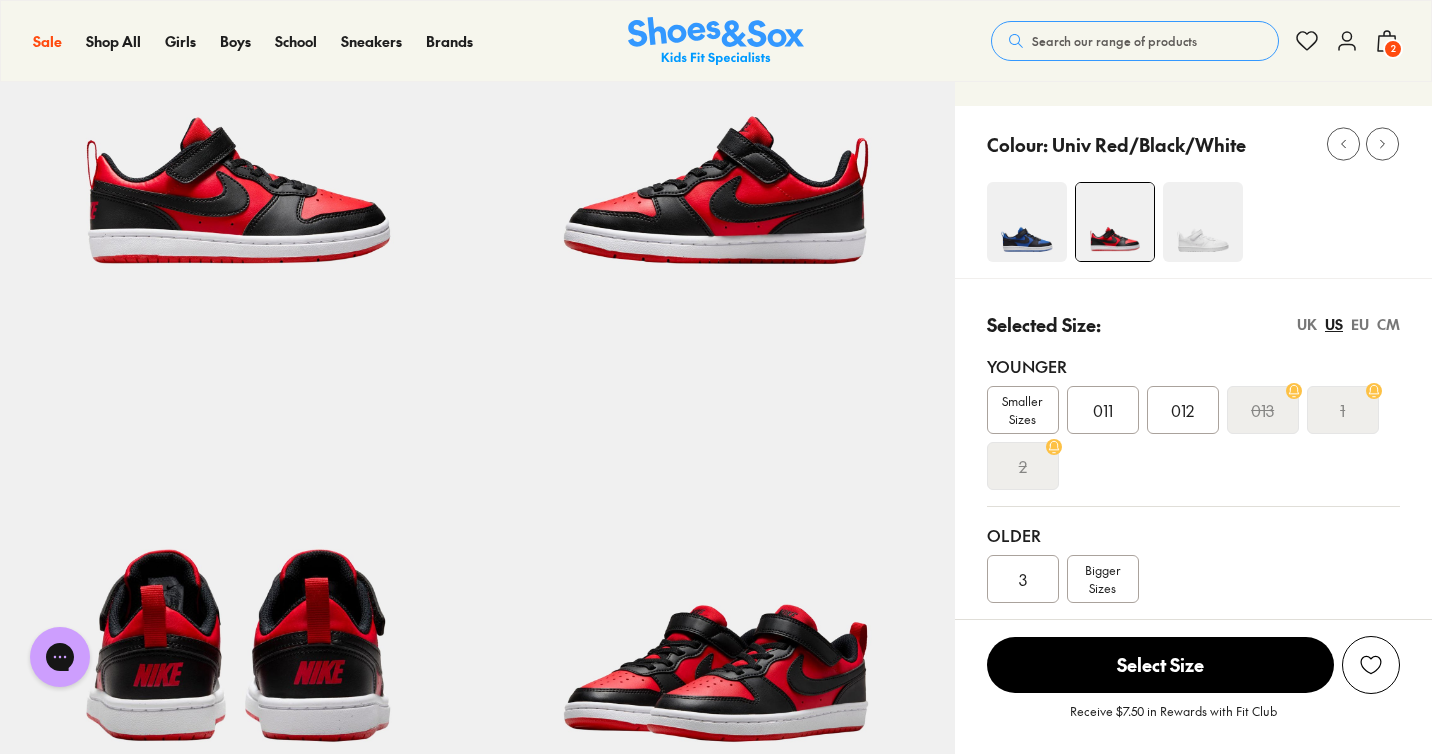 scroll, scrollTop: 376, scrollLeft: 0, axis: vertical 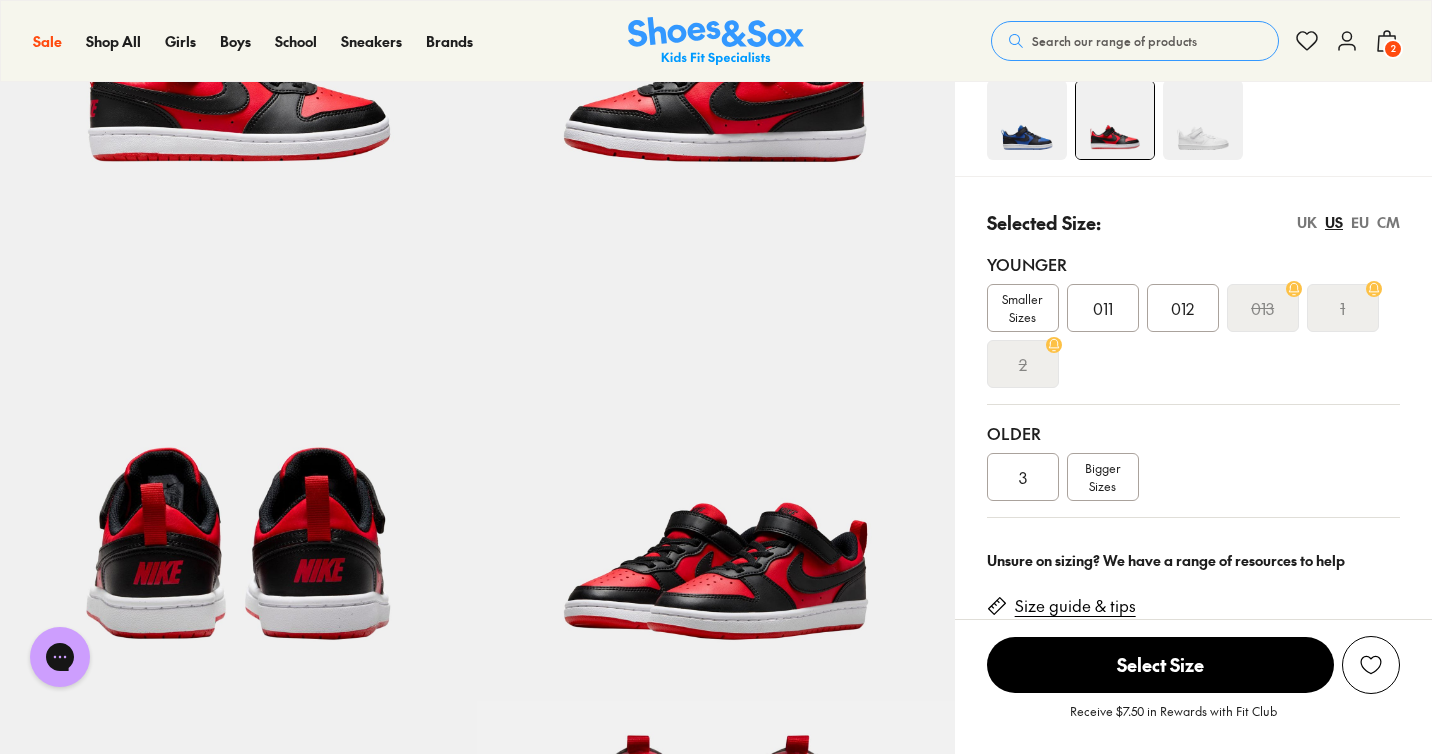 click on "011" at bounding box center (1103, 308) 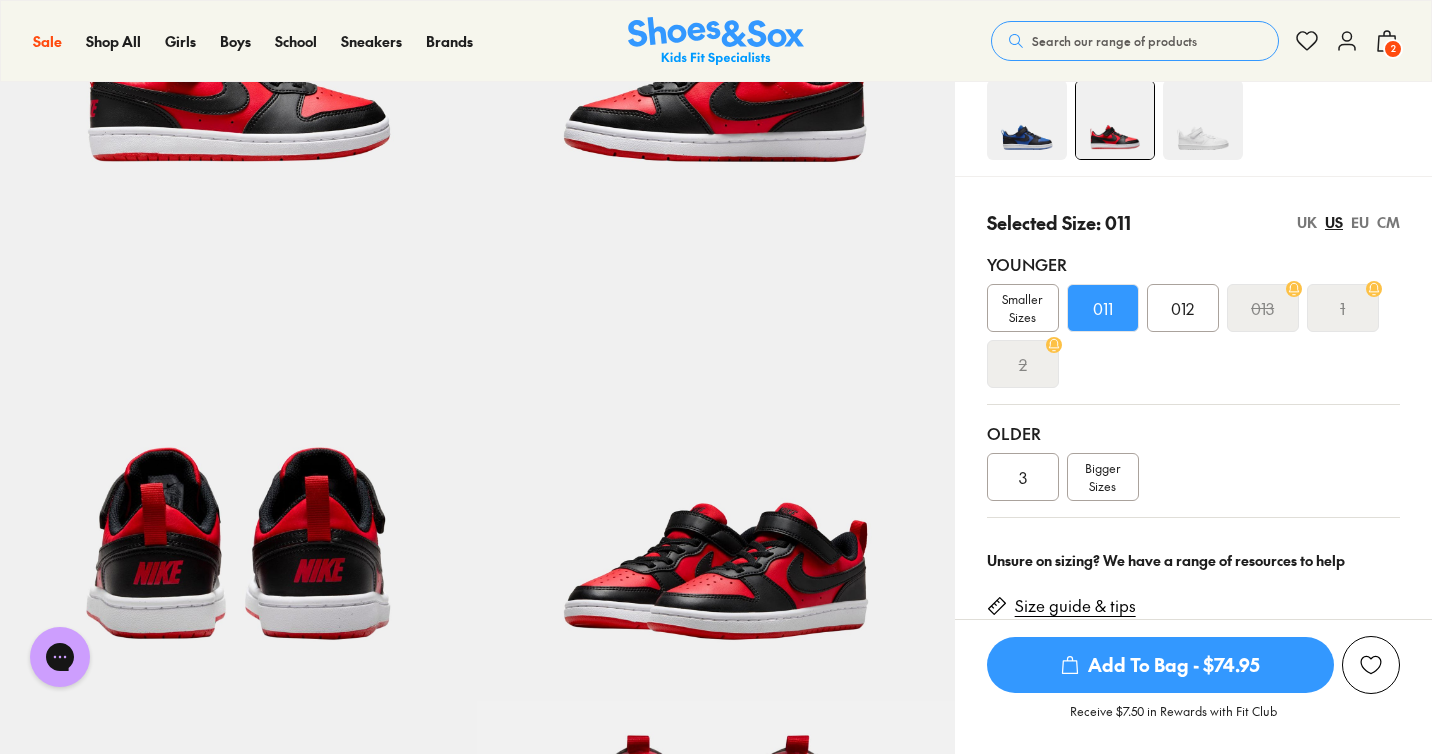 click on "Add To Bag - $74.95" at bounding box center (1160, 665) 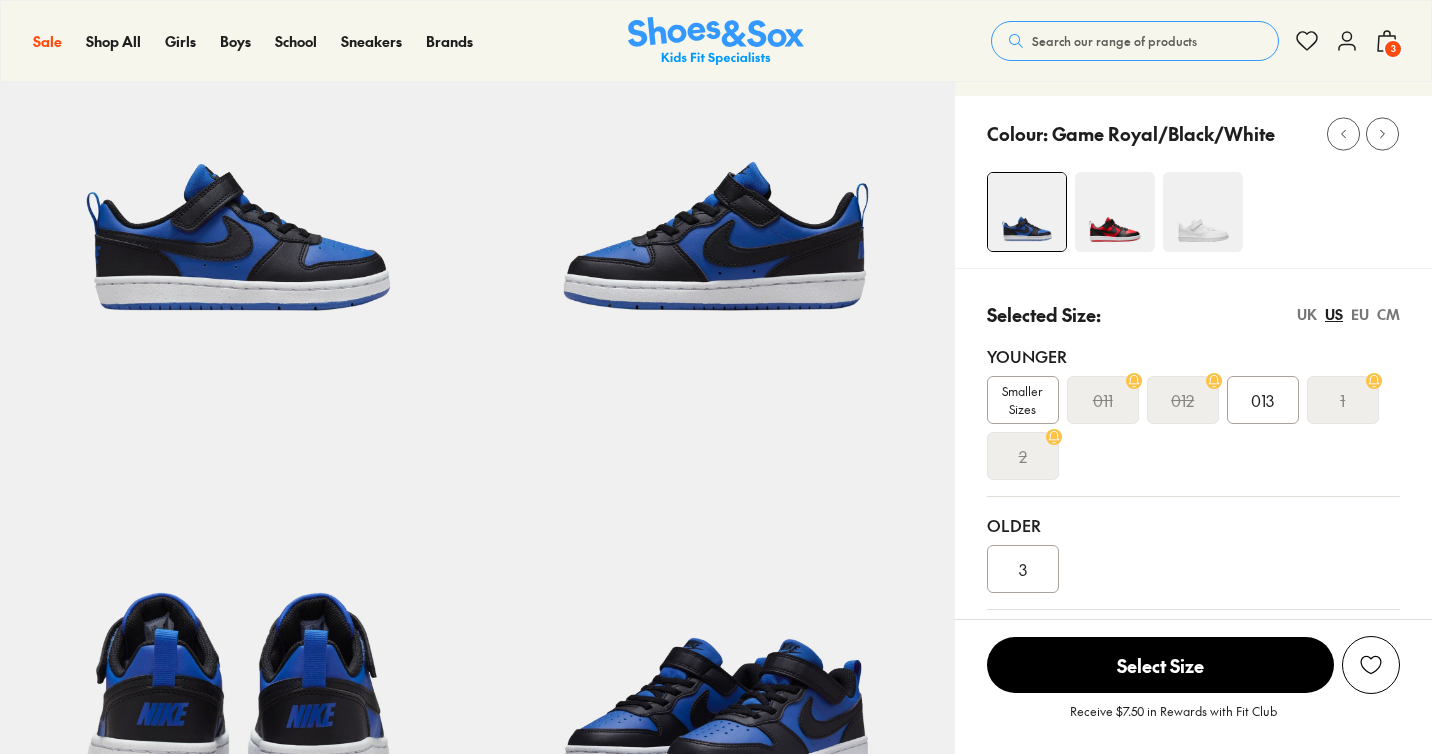 scroll, scrollTop: 227, scrollLeft: 0, axis: vertical 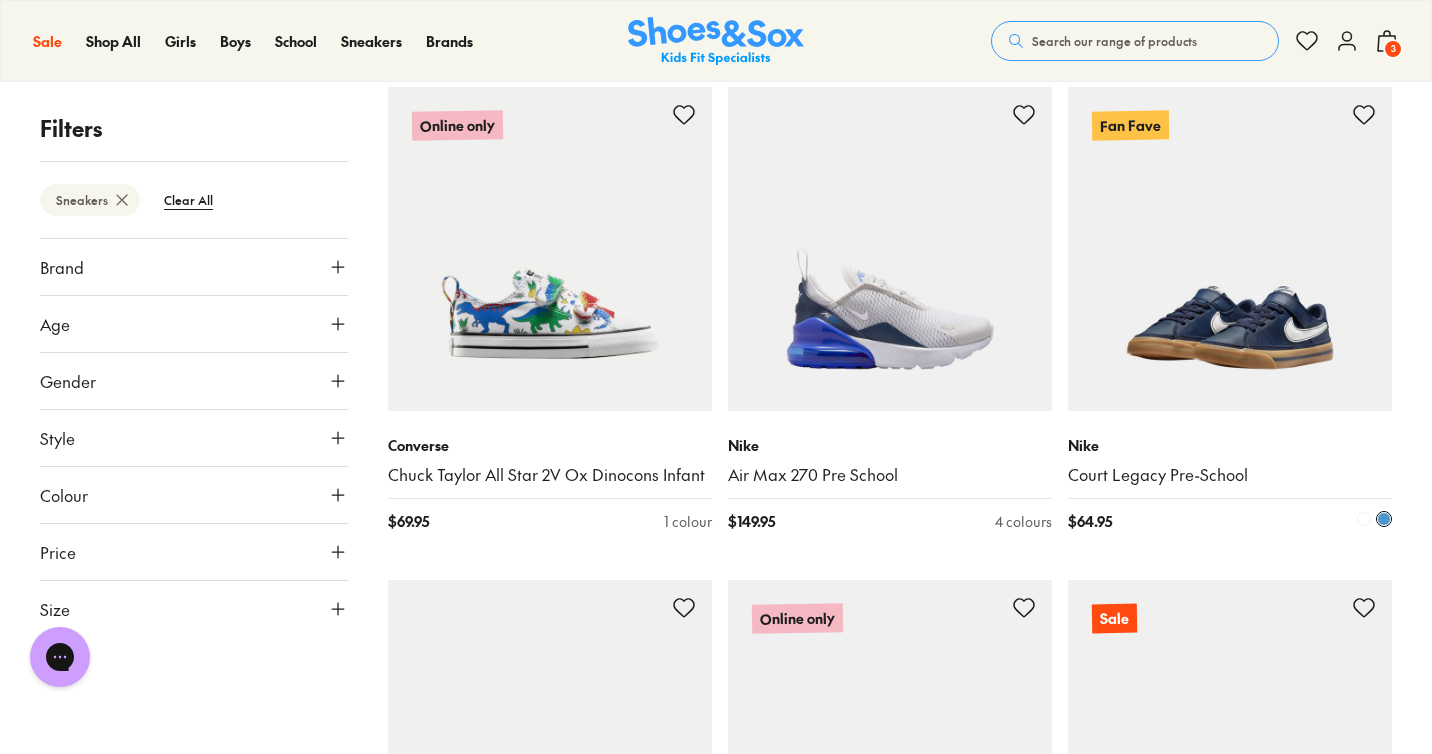 click at bounding box center (1230, 249) 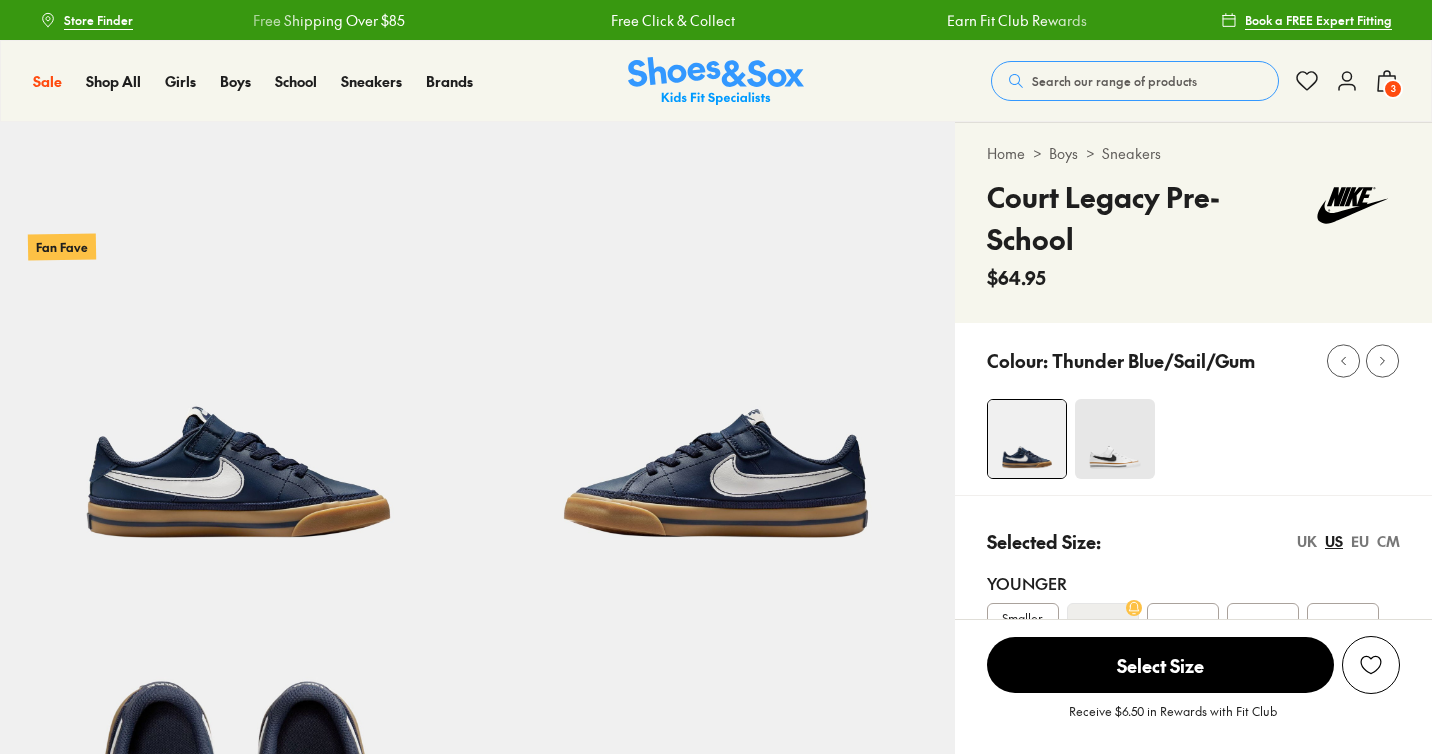 scroll, scrollTop: 0, scrollLeft: 0, axis: both 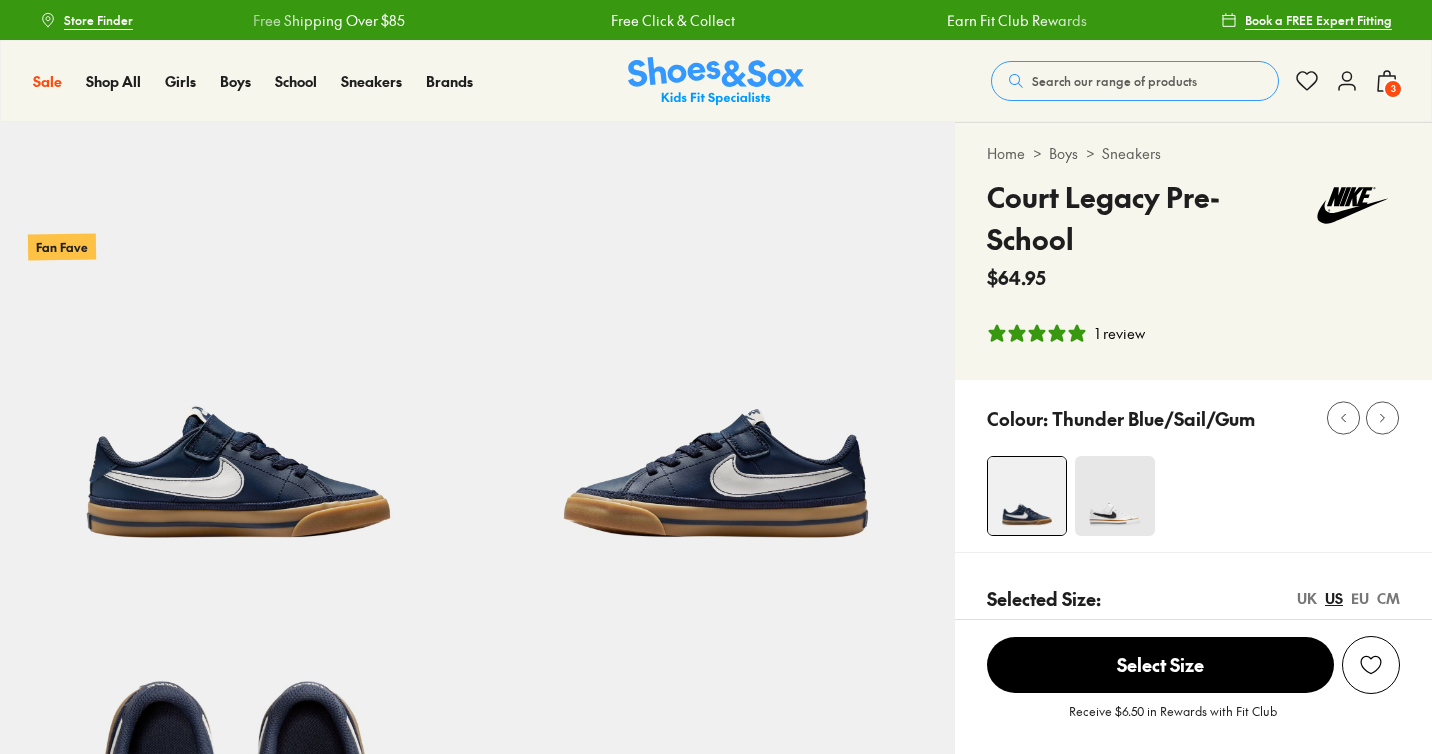 select on "*" 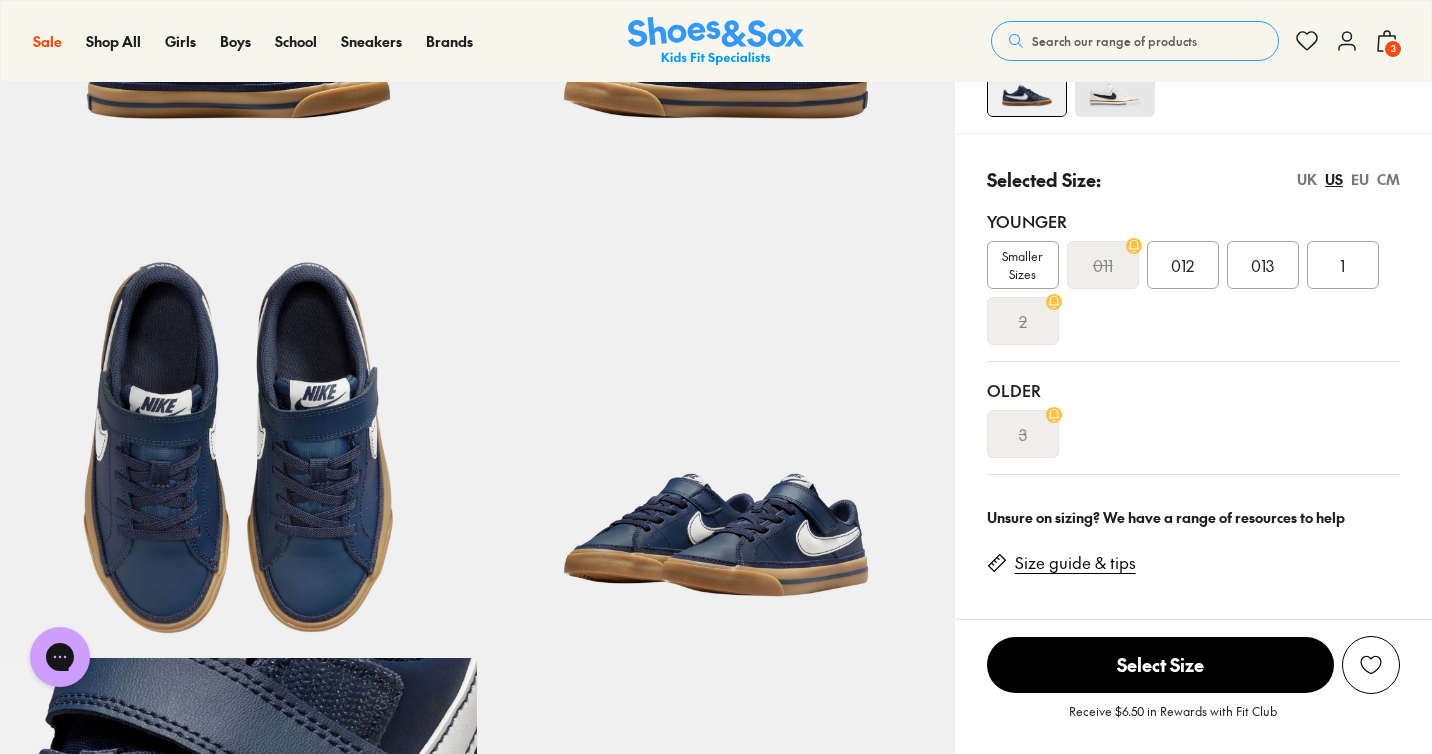 scroll, scrollTop: 303, scrollLeft: 0, axis: vertical 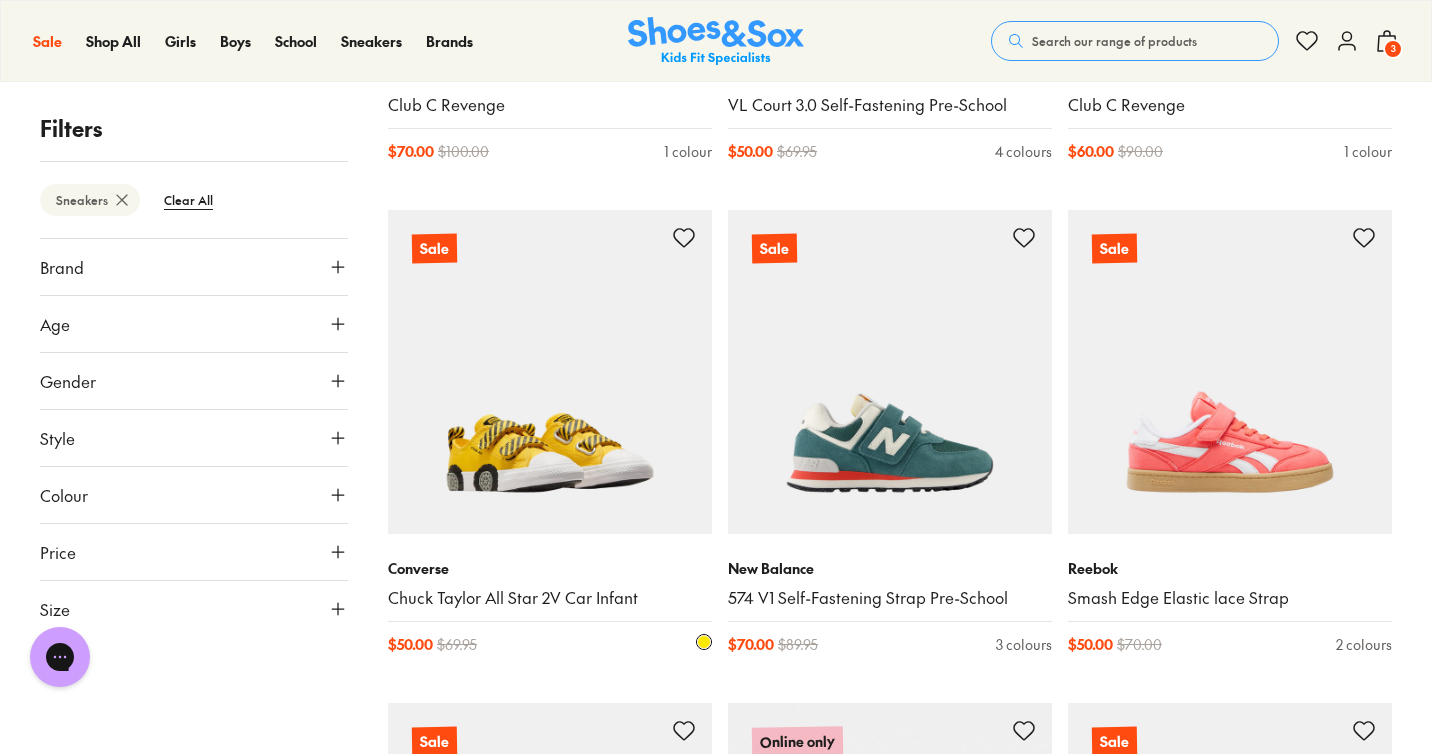 click at bounding box center [550, 372] 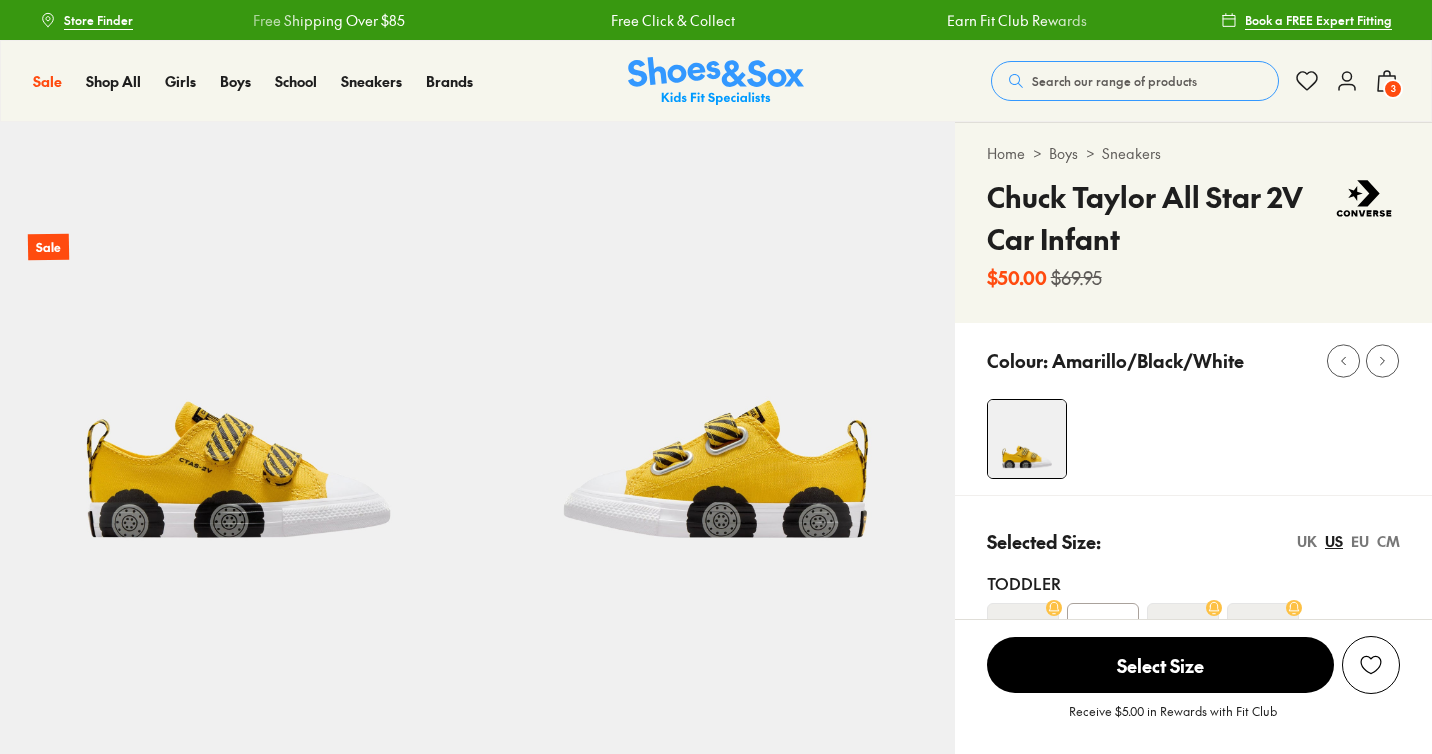 scroll, scrollTop: 0, scrollLeft: 0, axis: both 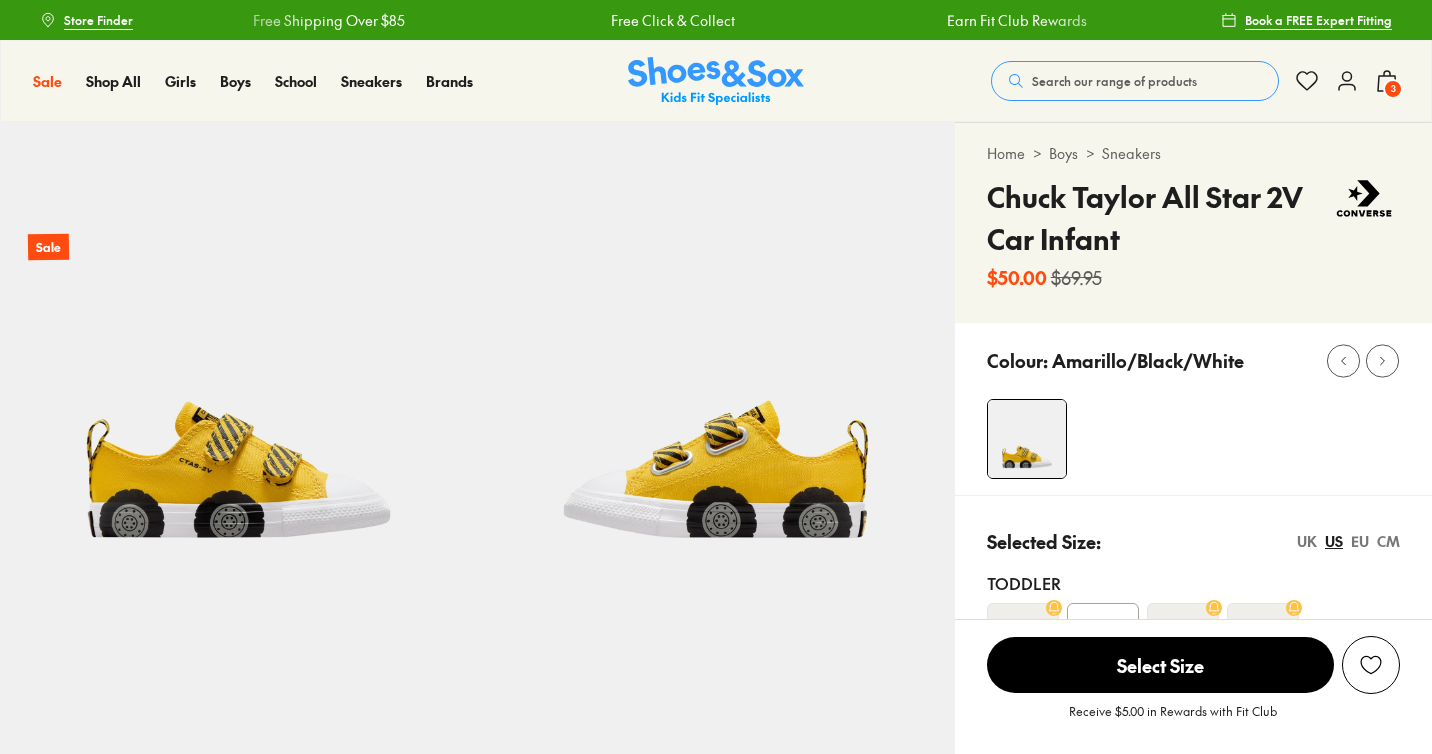 select on "*" 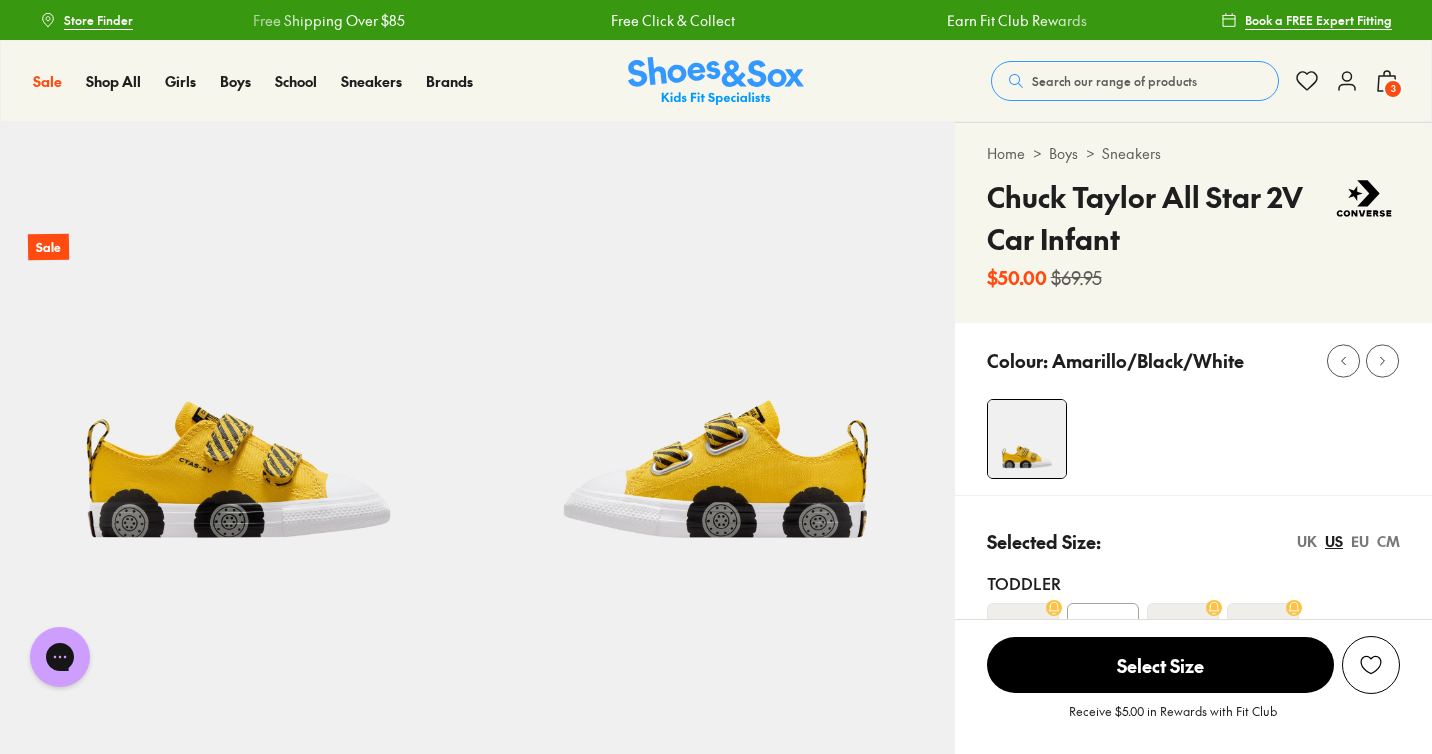 scroll, scrollTop: 0, scrollLeft: 0, axis: both 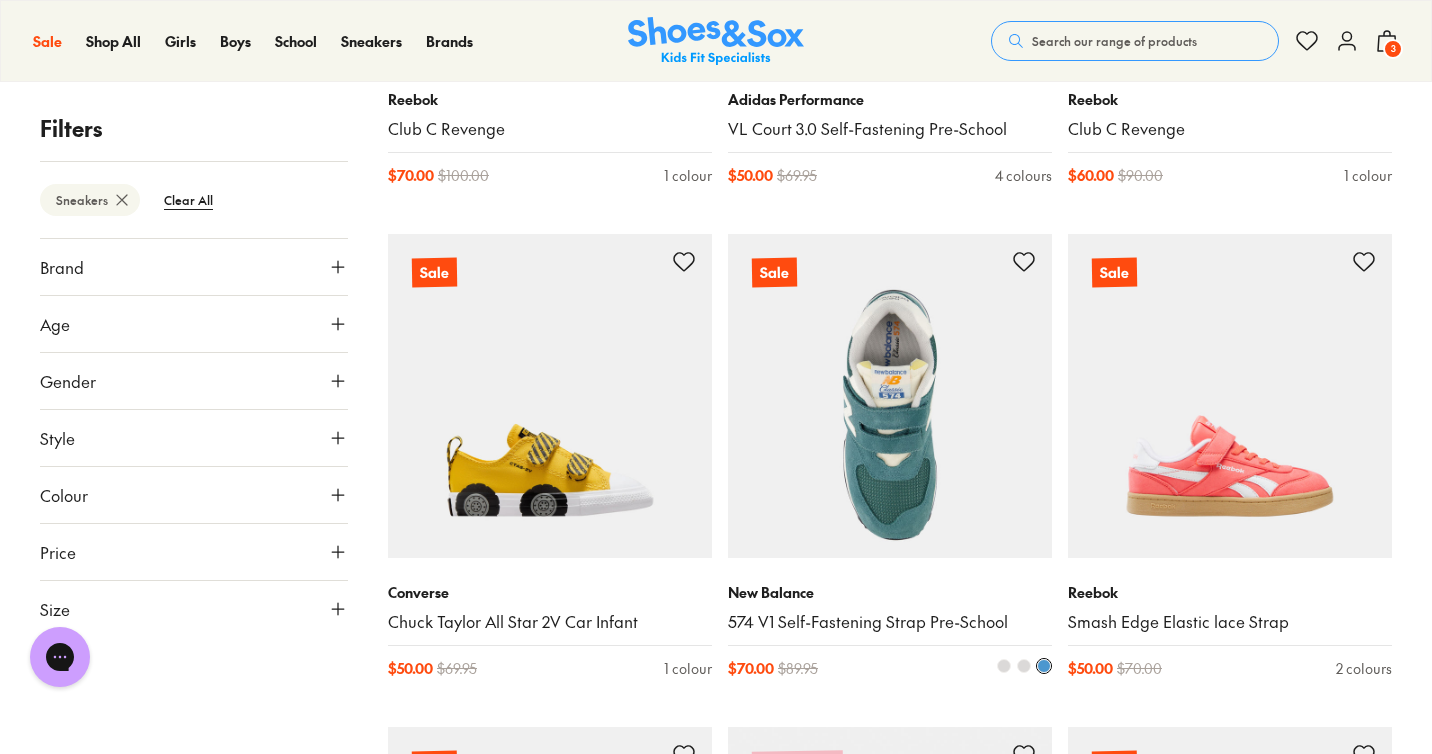 click at bounding box center [890, 396] 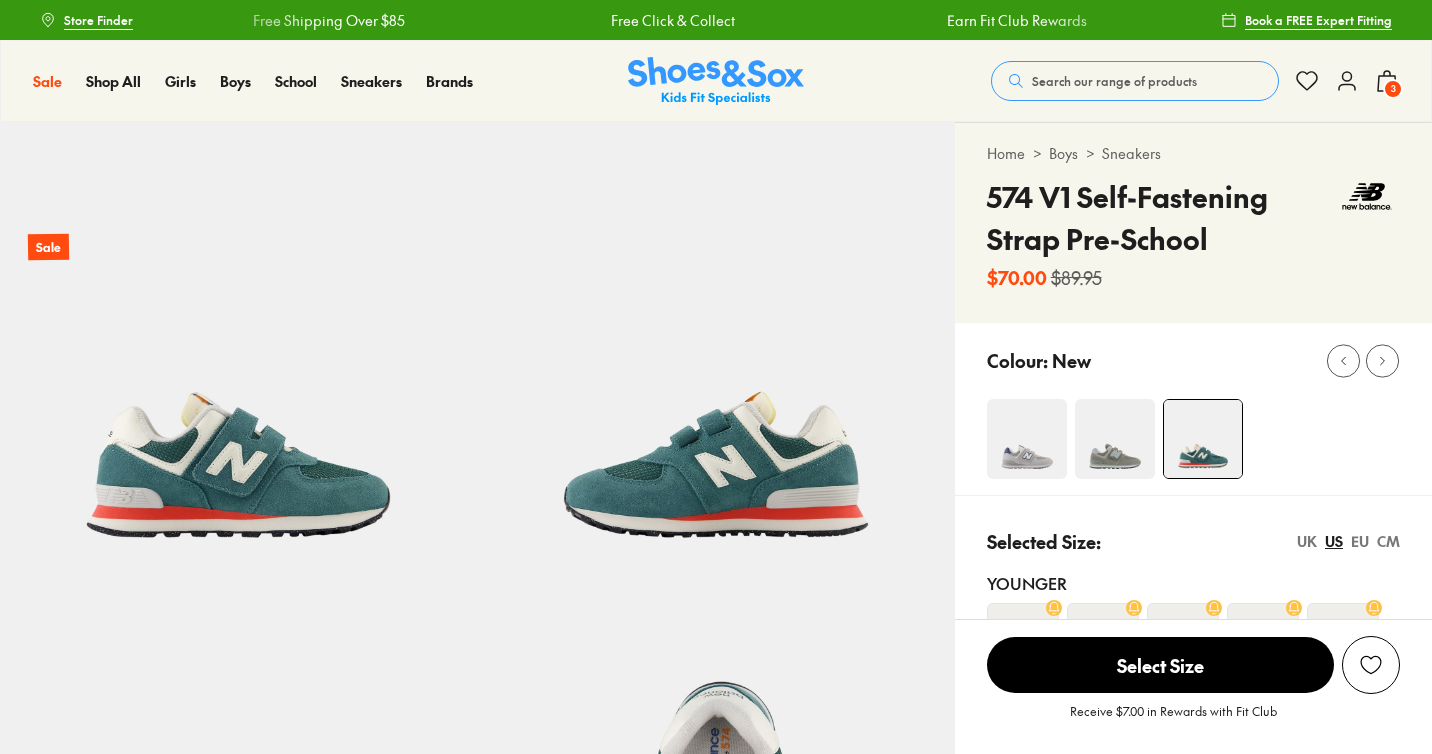 scroll, scrollTop: 0, scrollLeft: 0, axis: both 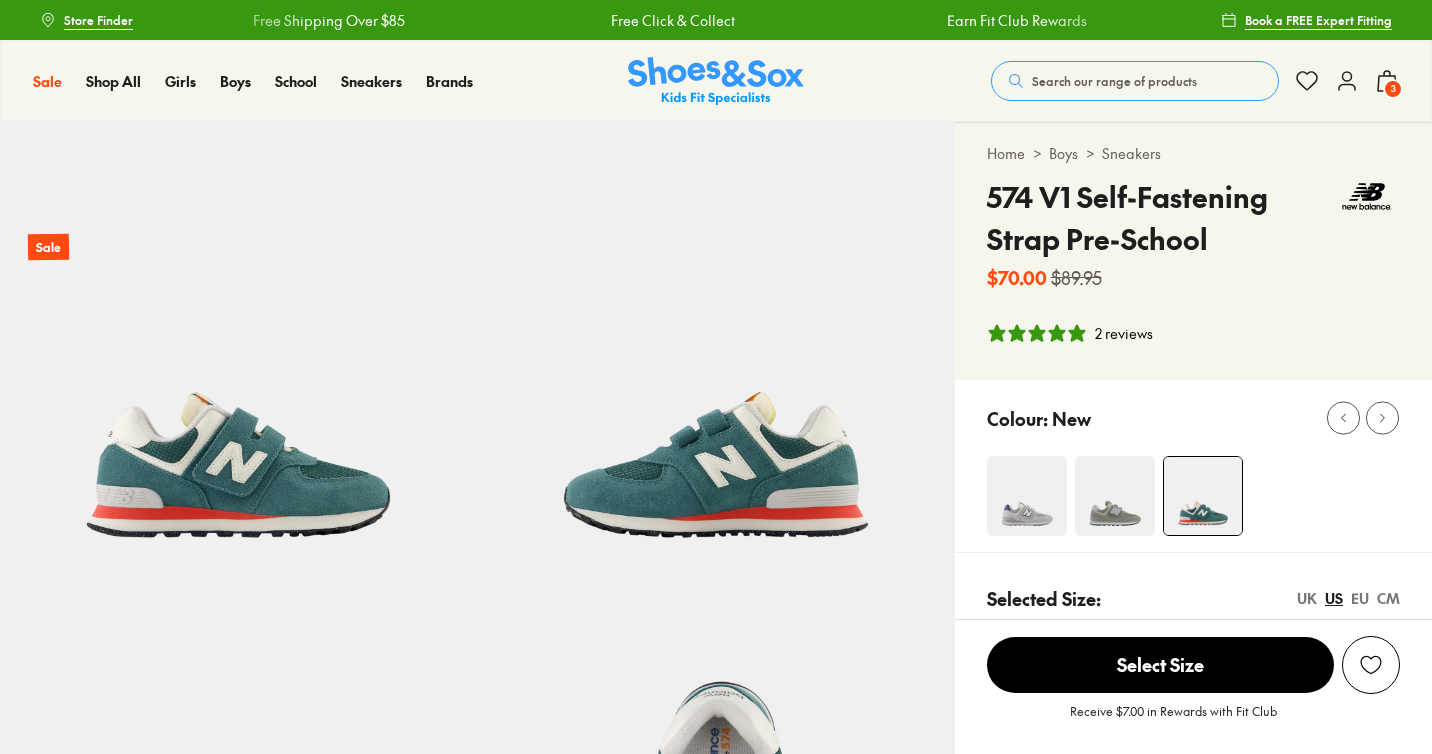 select on "*" 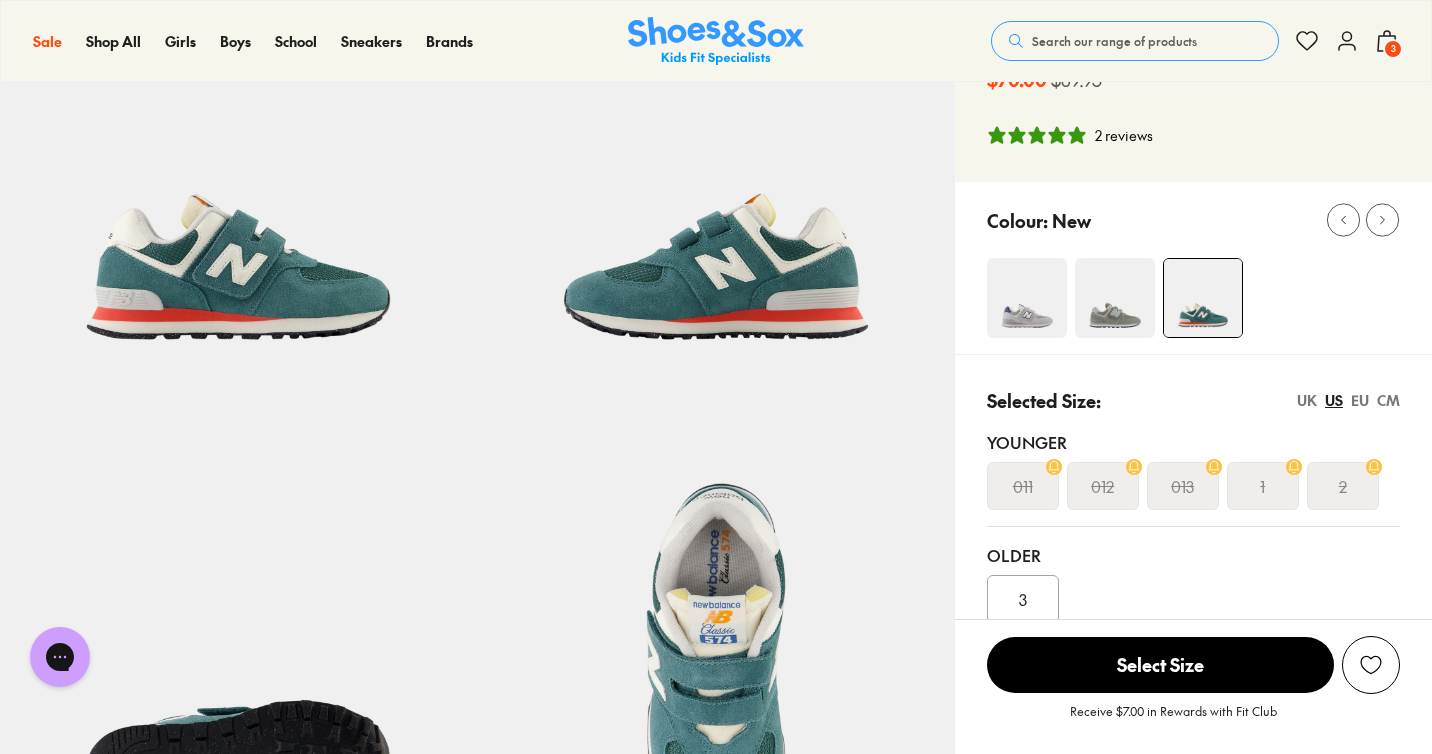 scroll, scrollTop: 199, scrollLeft: 0, axis: vertical 